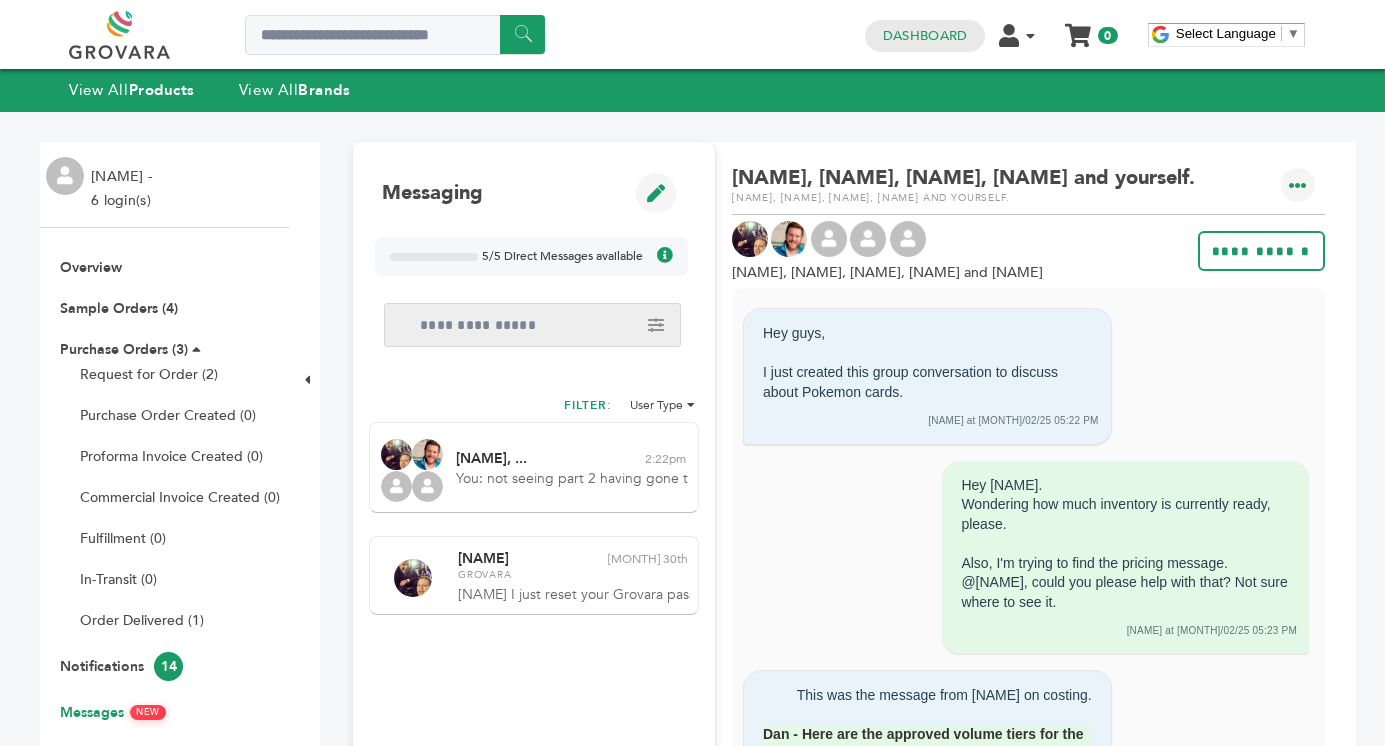 scroll, scrollTop: 457, scrollLeft: 0, axis: vertical 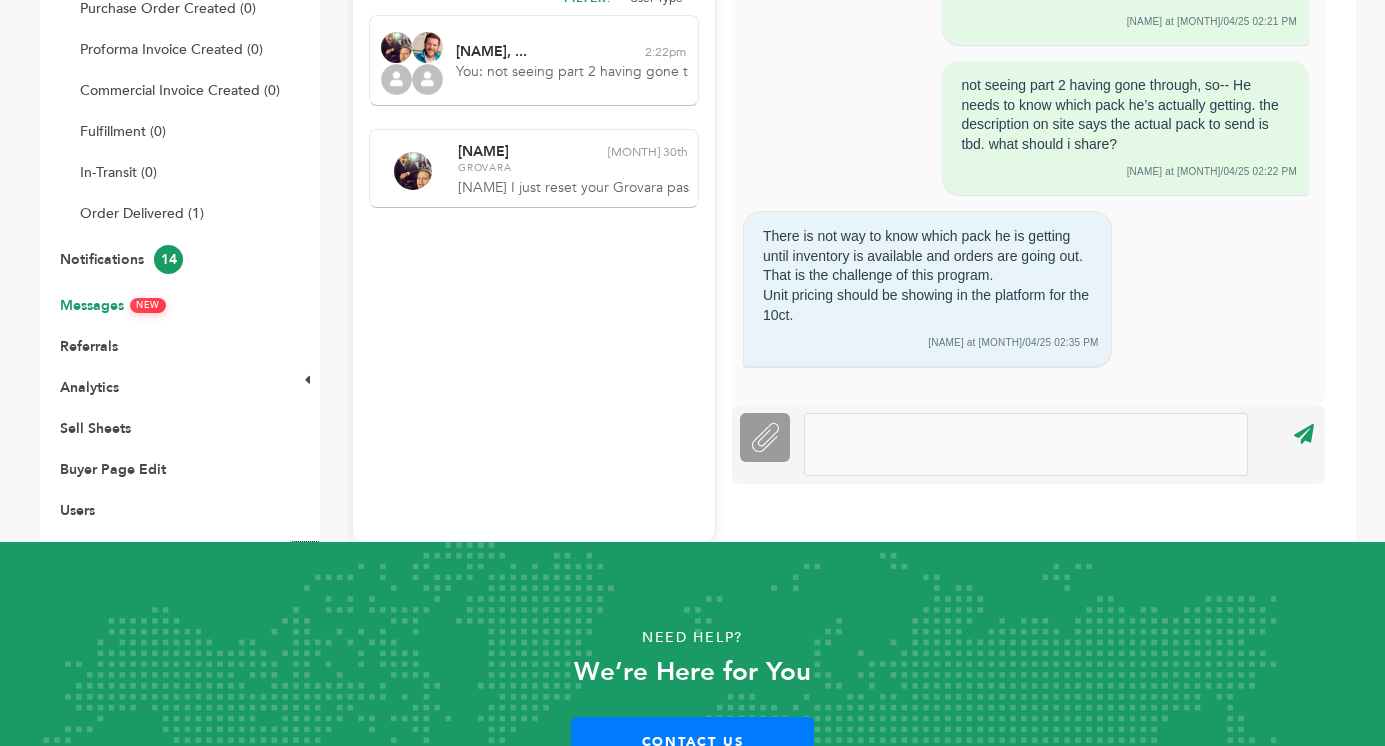 click at bounding box center [1026, 444] 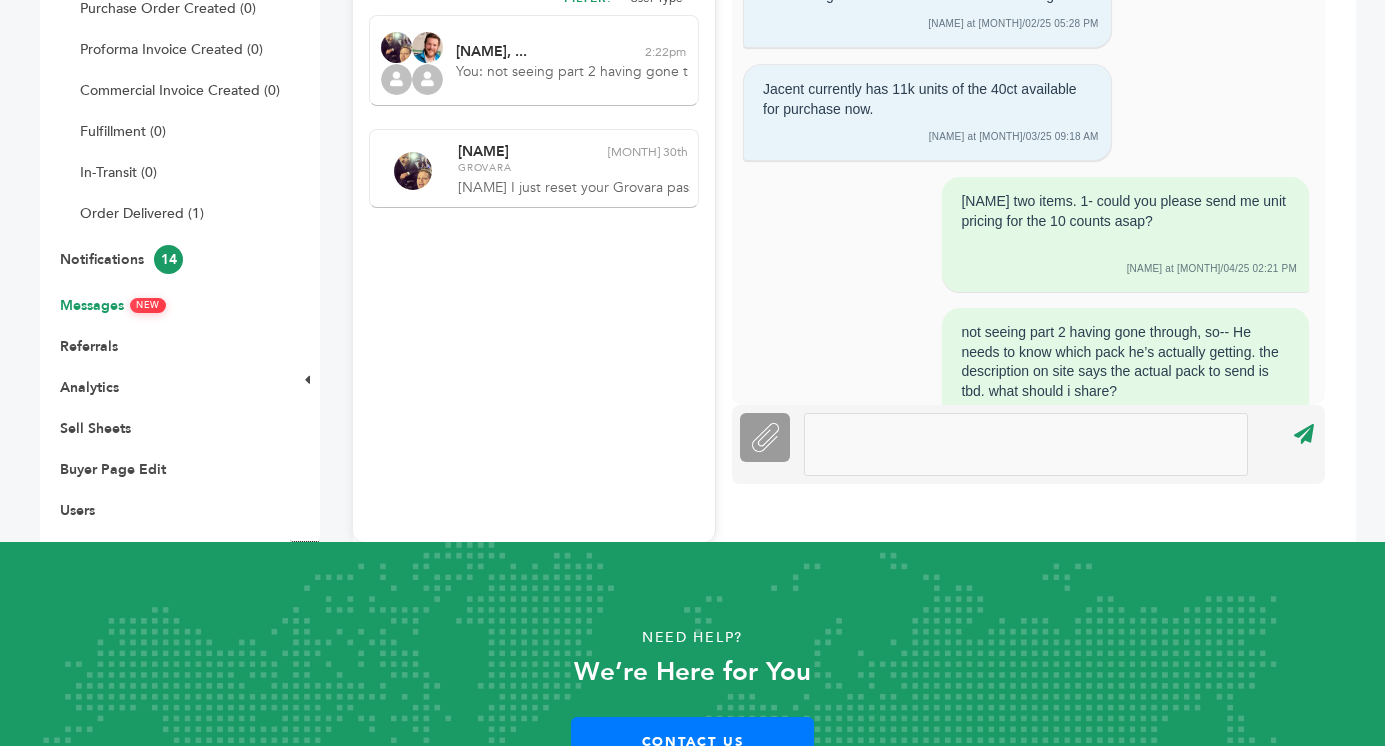 scroll, scrollTop: 966, scrollLeft: 0, axis: vertical 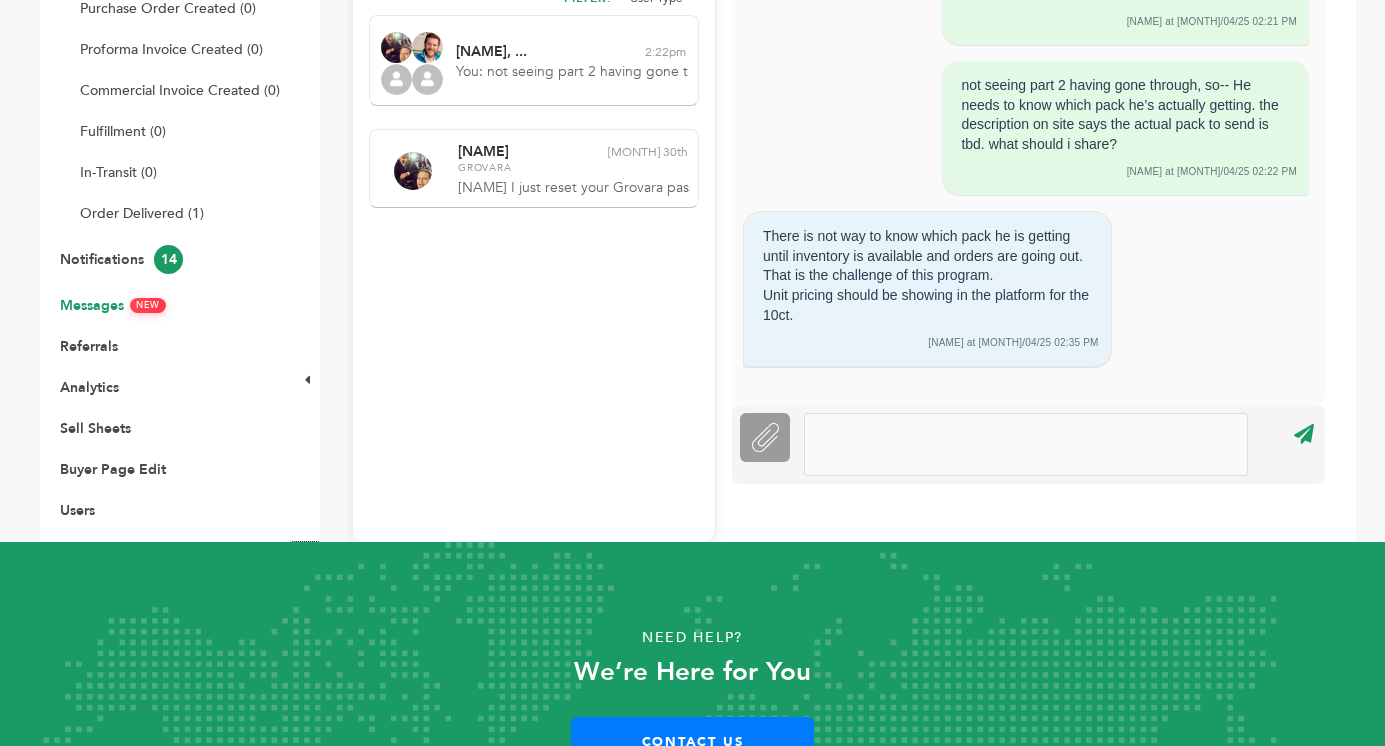 type 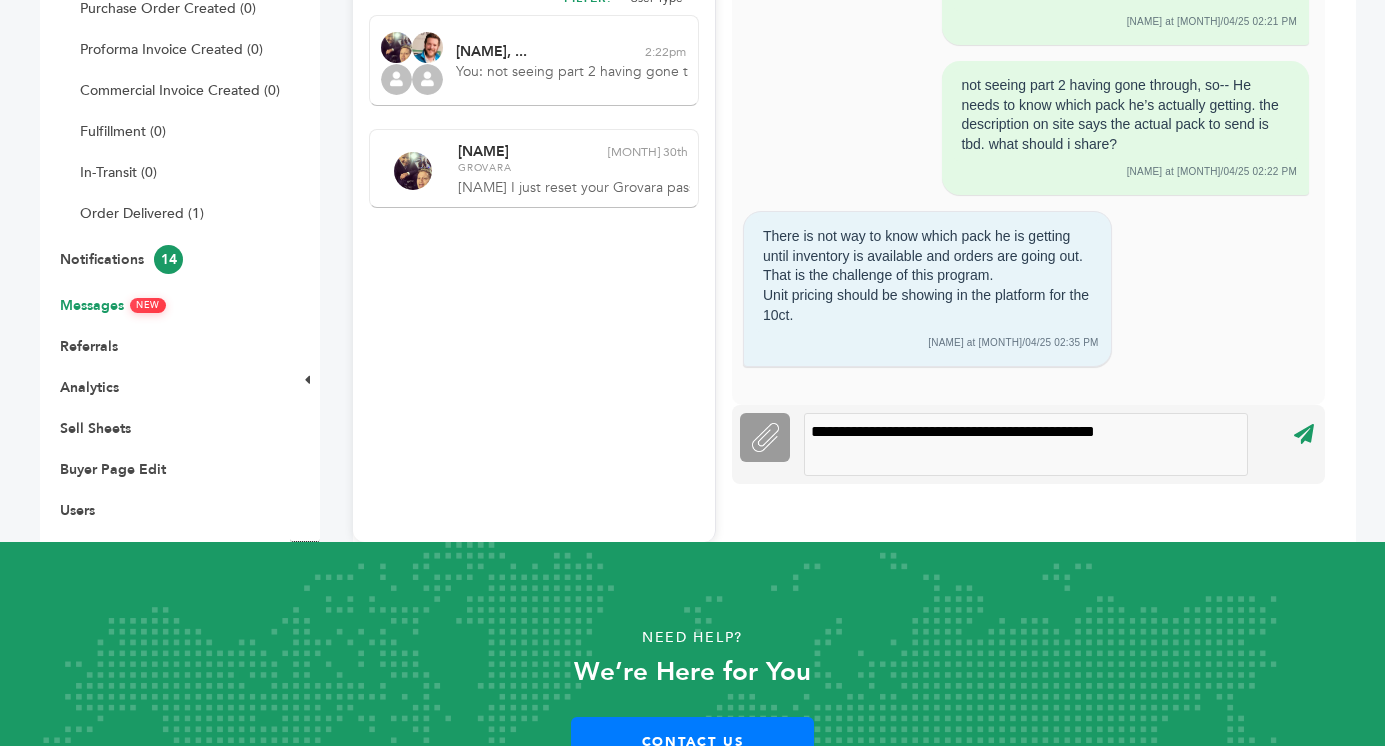 click on "****" at bounding box center (1303, 433) 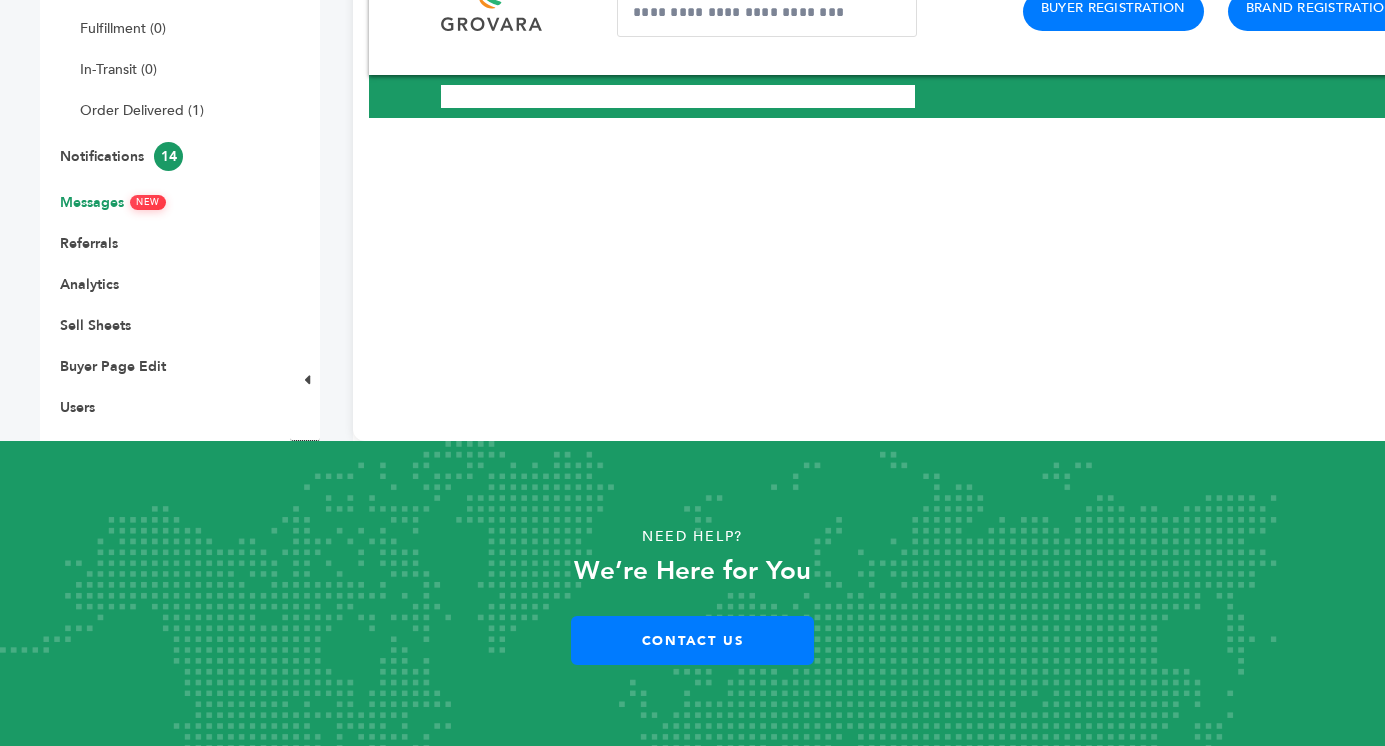 scroll, scrollTop: 0, scrollLeft: 0, axis: both 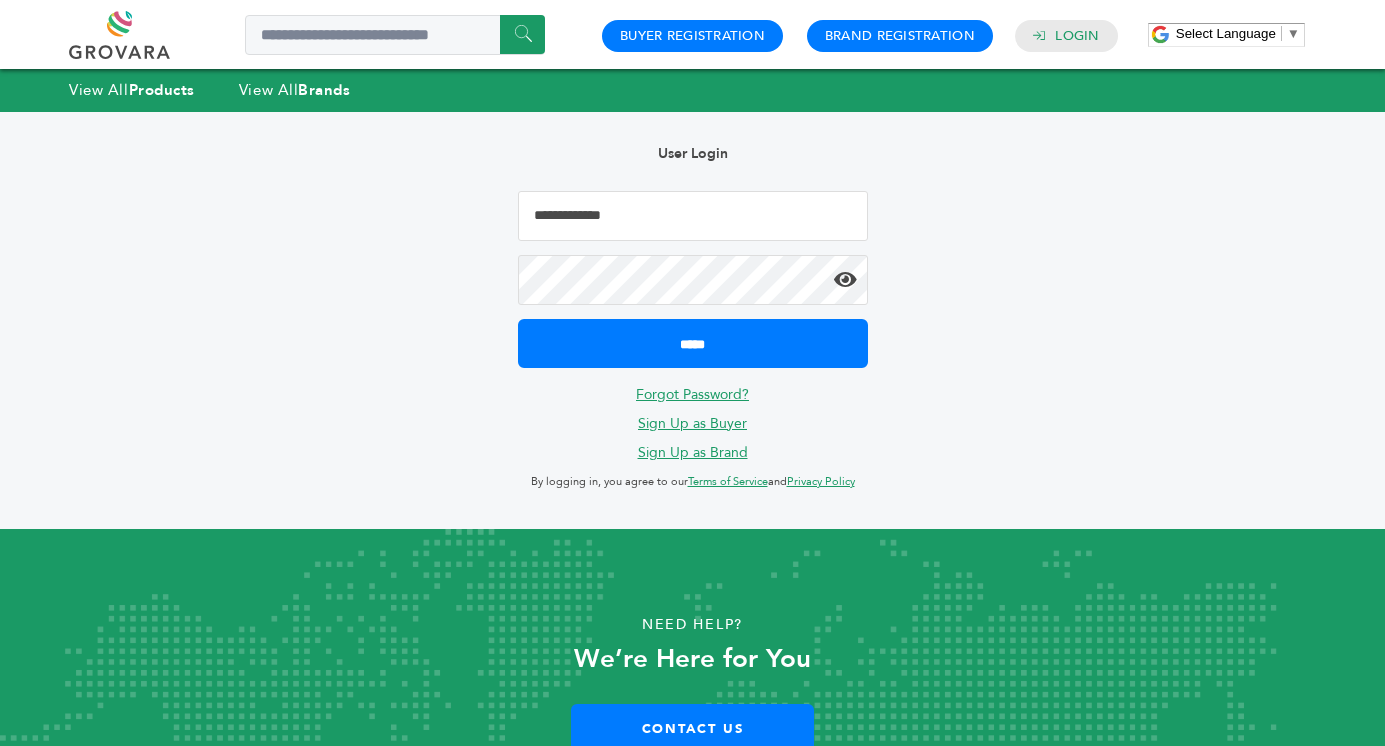 click at bounding box center (693, 216) 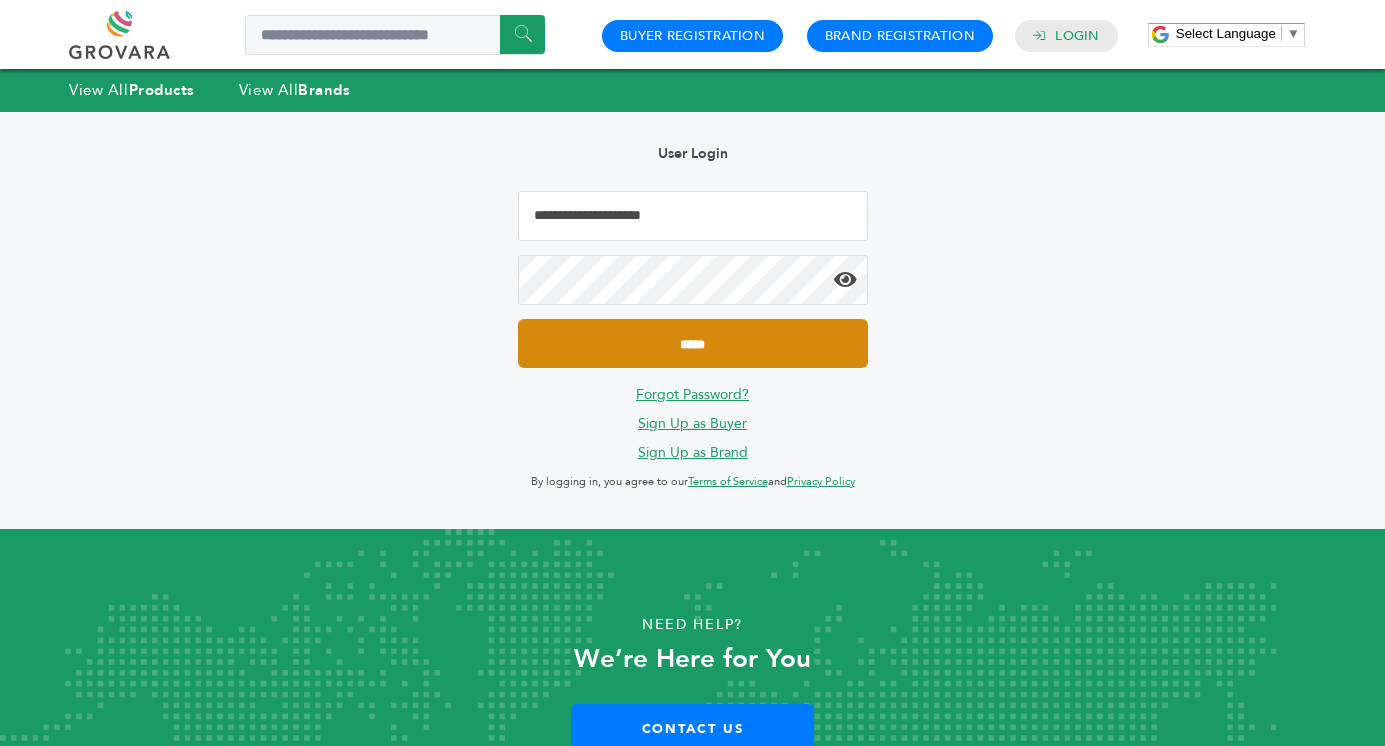 click on "*****" at bounding box center [693, 343] 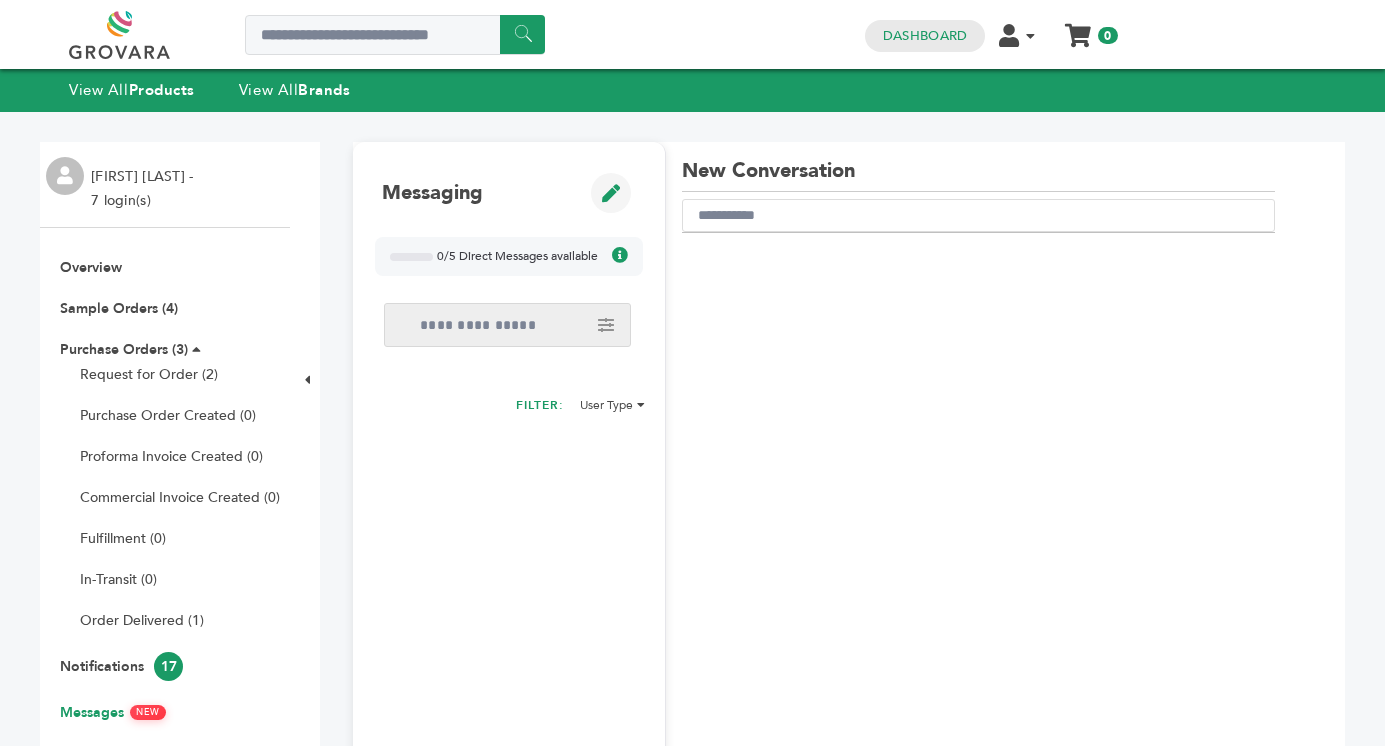 scroll, scrollTop: 0, scrollLeft: 0, axis: both 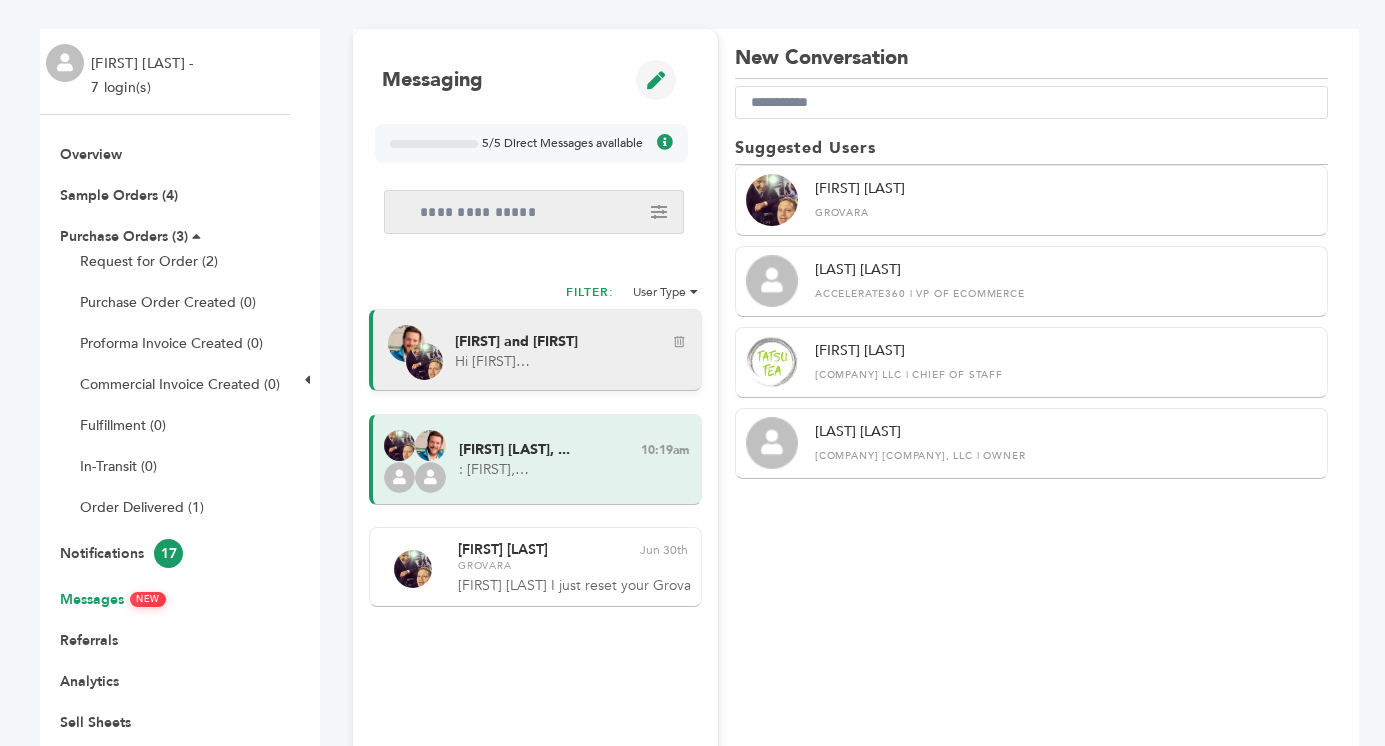 click on "[FIRST] and [FIRST]" at bounding box center [516, 342] 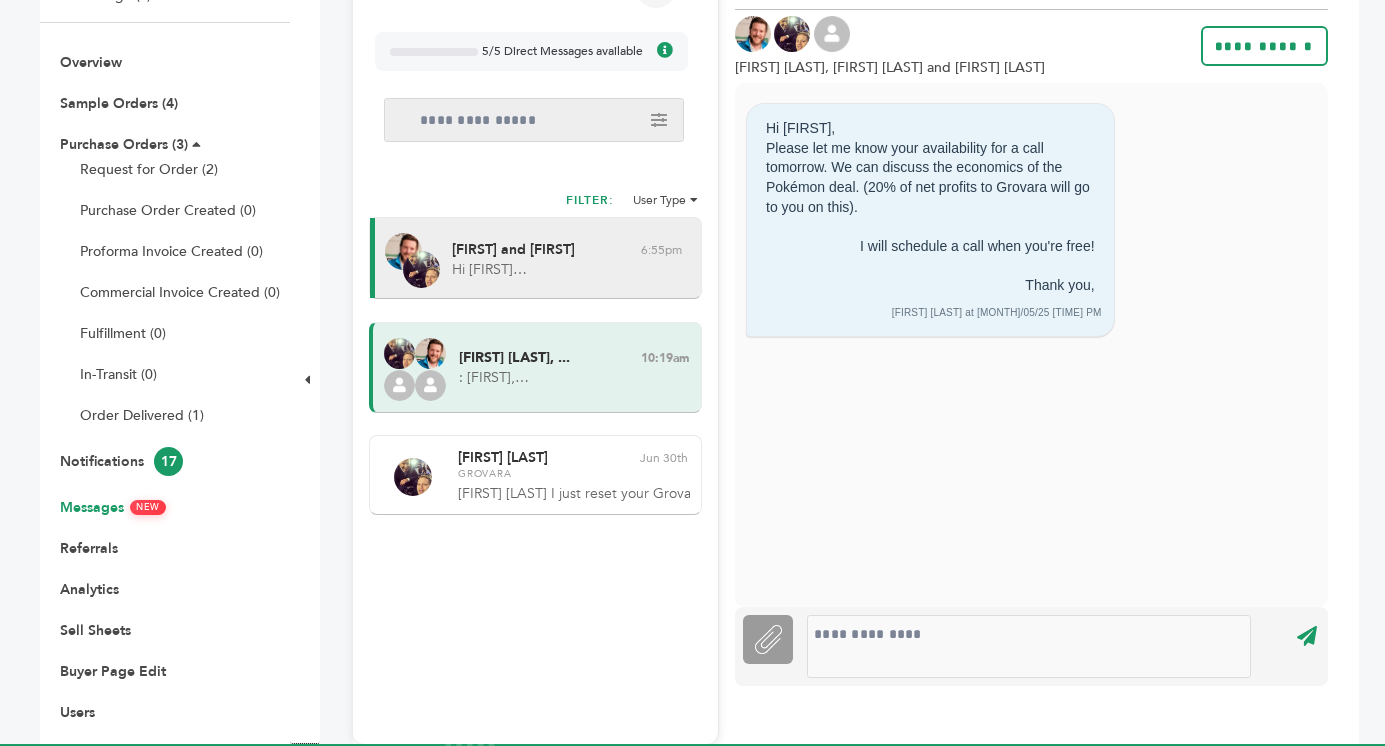 scroll, scrollTop: 278, scrollLeft: 0, axis: vertical 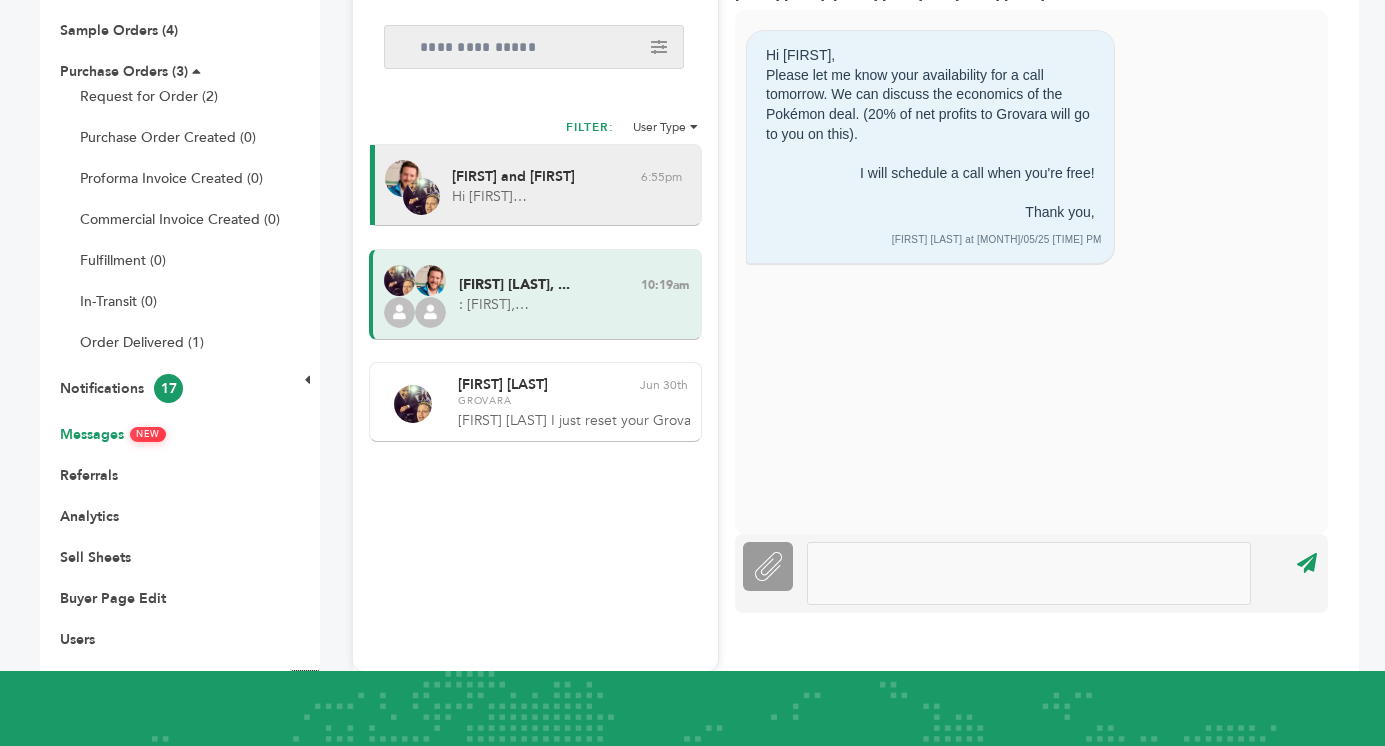 click at bounding box center (1029, 573) 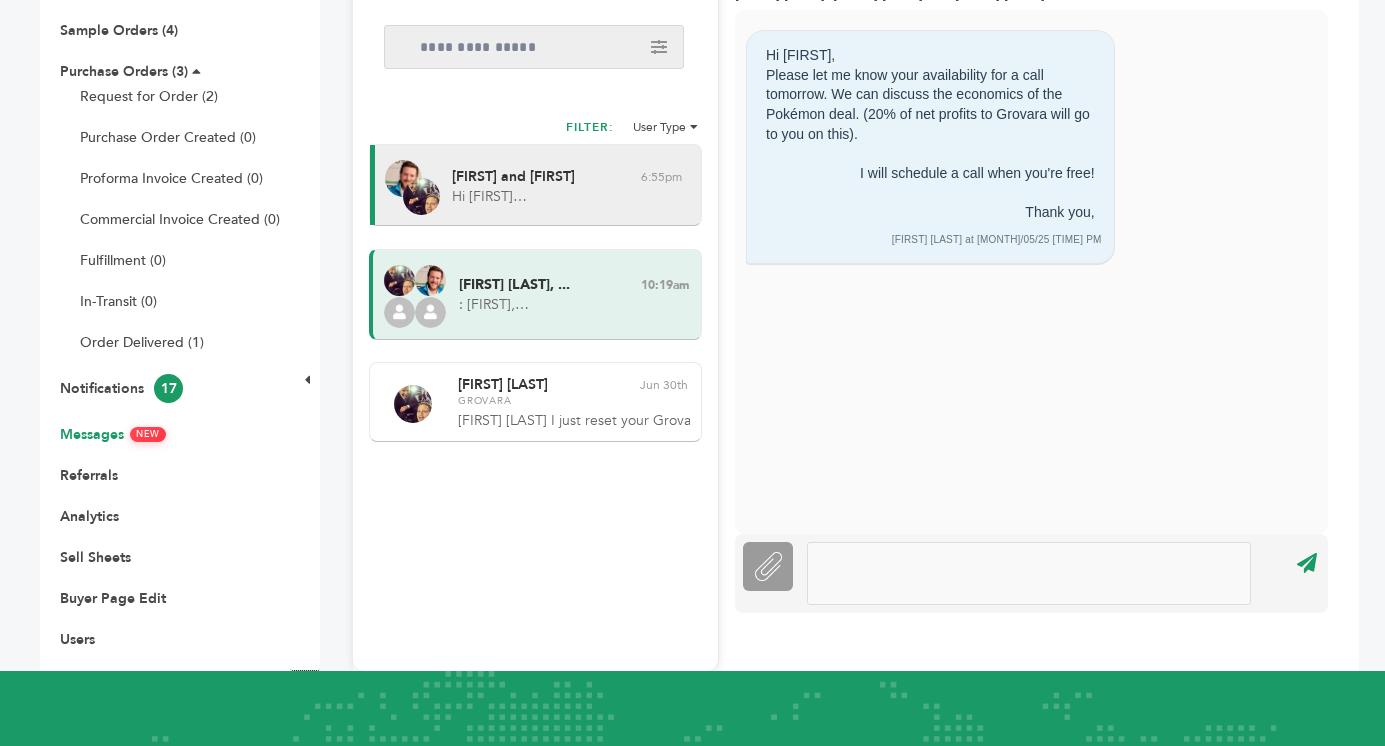 type 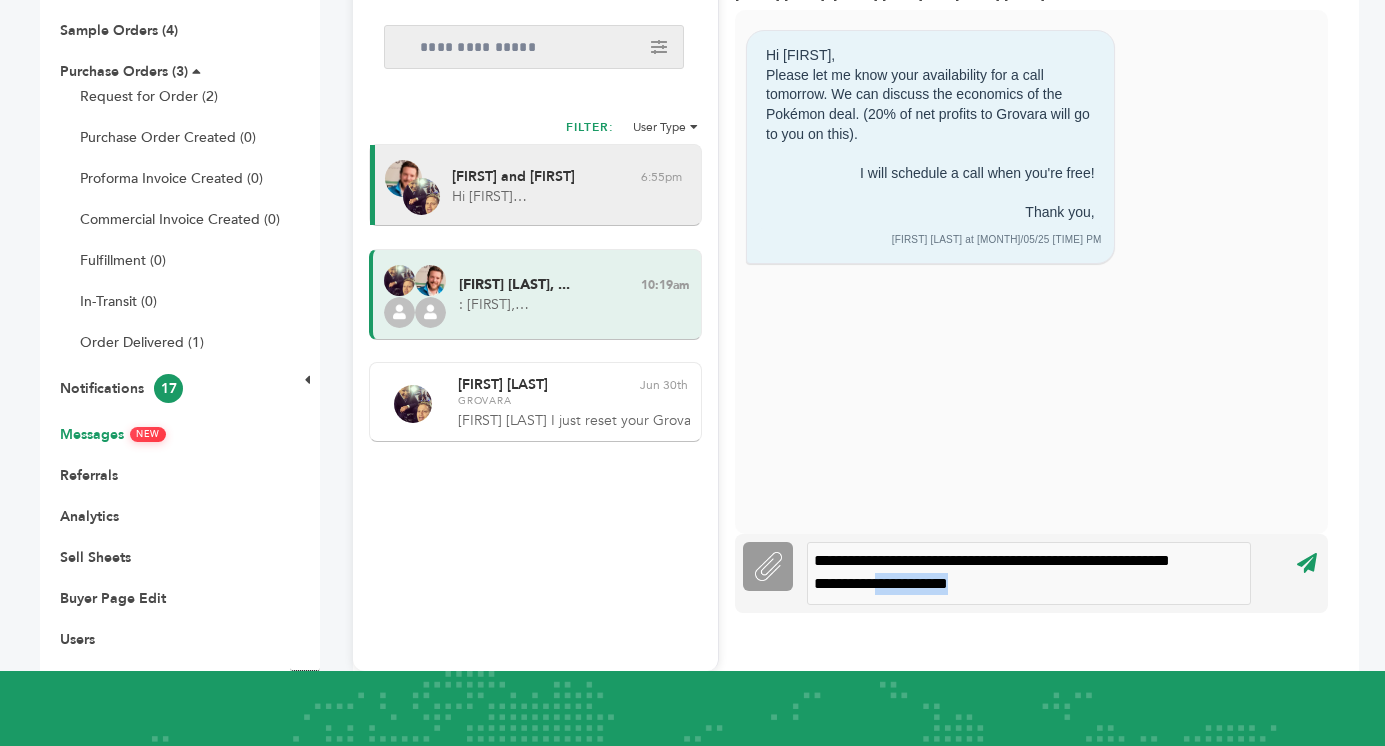 drag, startPoint x: 1066, startPoint y: 584, endPoint x: 947, endPoint y: 587, distance: 119.03781 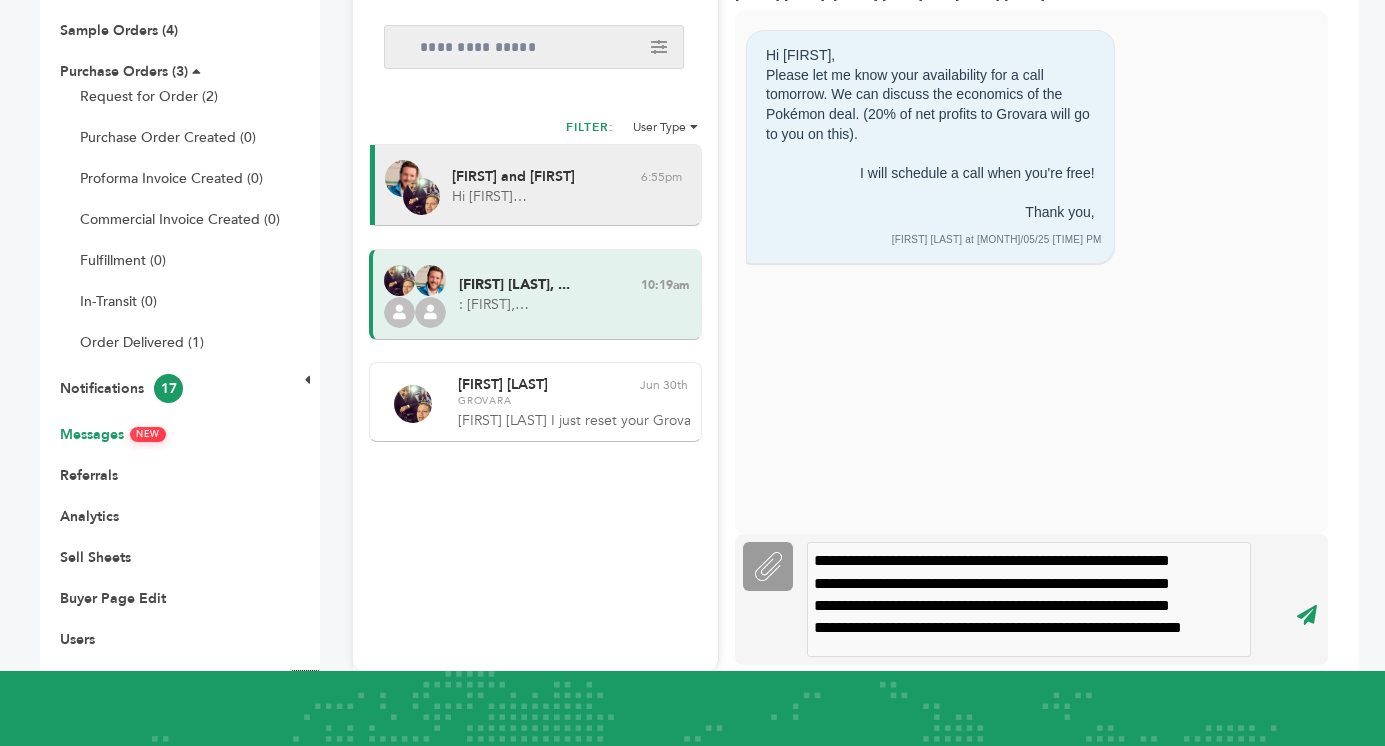 scroll, scrollTop: 28, scrollLeft: 0, axis: vertical 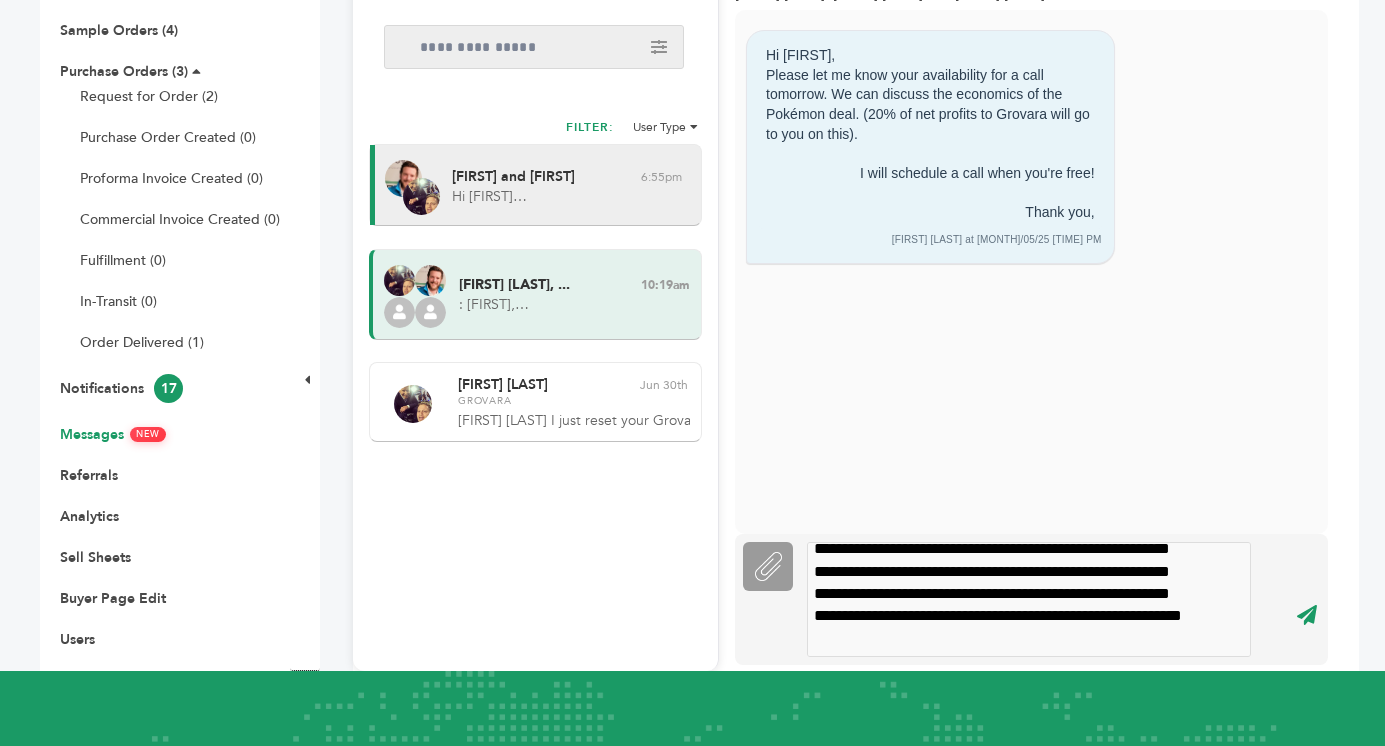 click on "****" at bounding box center (1306, 614) 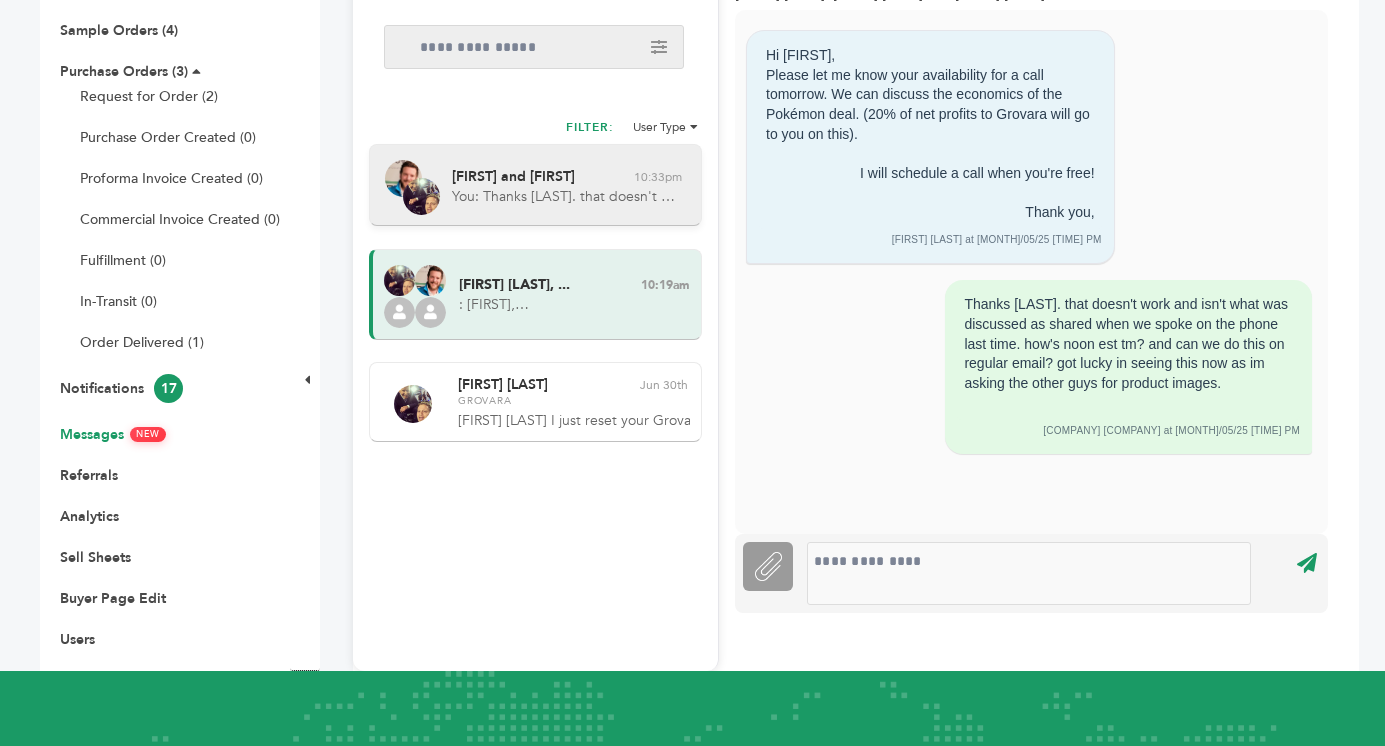 click on "You: Thanks [LAST]. that doesn't work and isn't what was discussed as shared when we spoke on the phone last time. how's noon est tm? and can we do this on regular email? got lucky in seeing this now as im asking the other guys for product images." at bounding box center [568, 197] 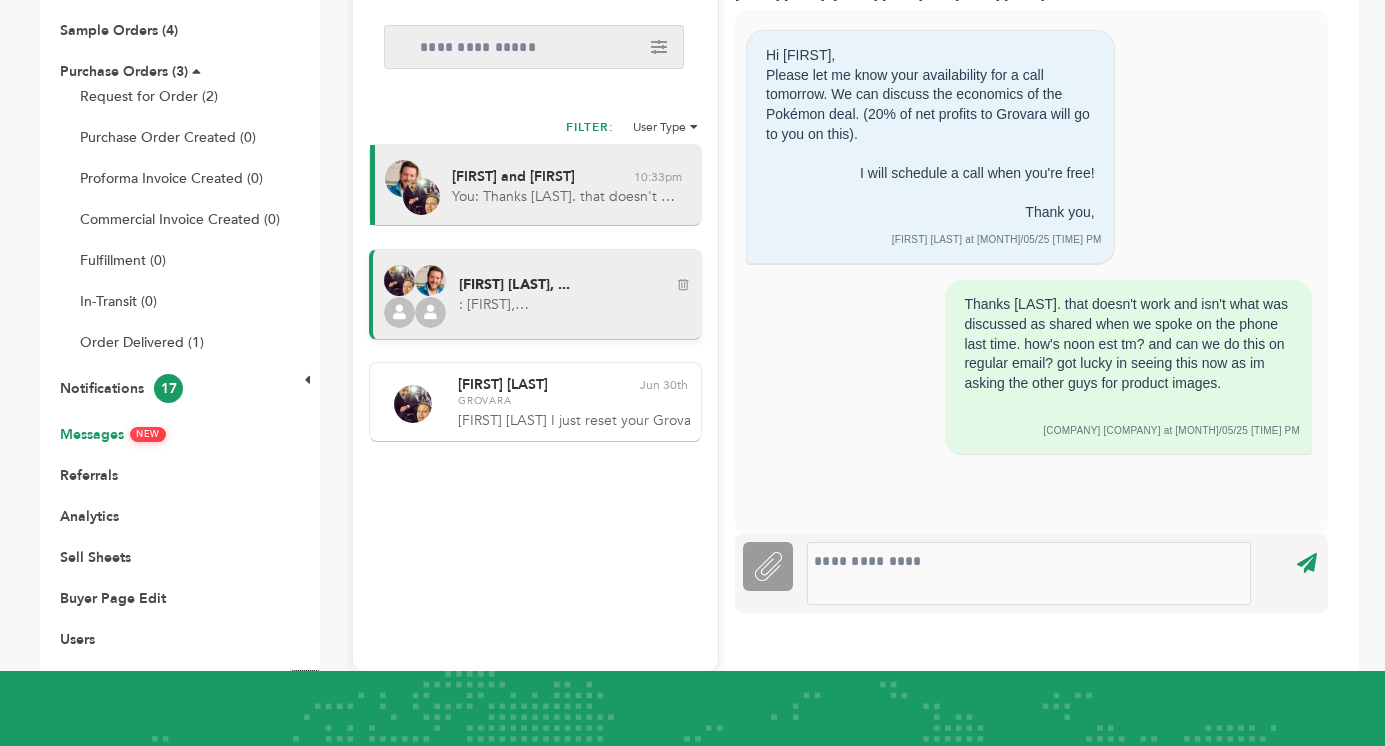 click on ": [FIRST], As discussed, here is the reminder on the selling locations for the Pokemon 10ct. This is a final and formal reminder regarding the approved distribution of the Pokémon 10ct product. This item is authorized for sale only through the retailers listed on the approved distribution list previously provided. If this item is found at any unauthorized retailer or location, all future business will be immediately terminated. Any purchase orders currently in progress will be canceled and will not ship under any circumstance." at bounding box center [575, 305] 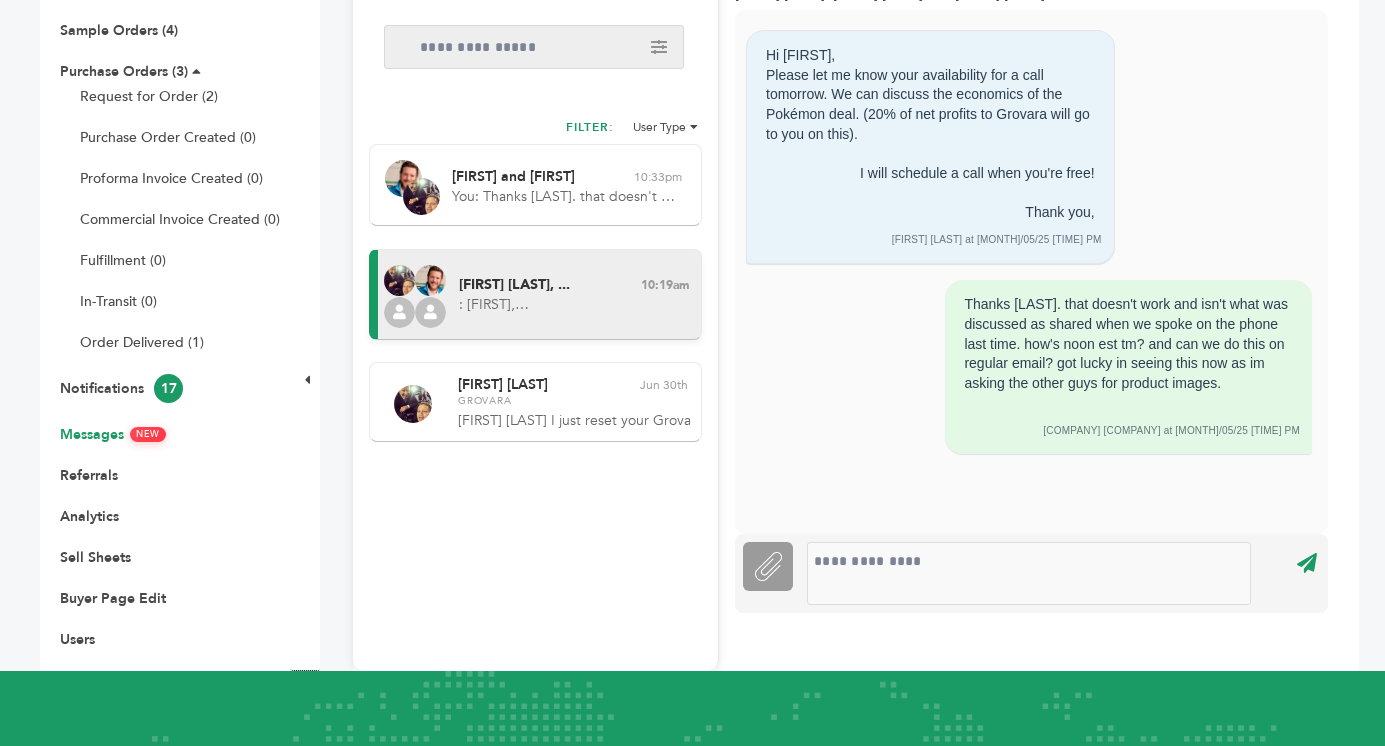 type on "**********" 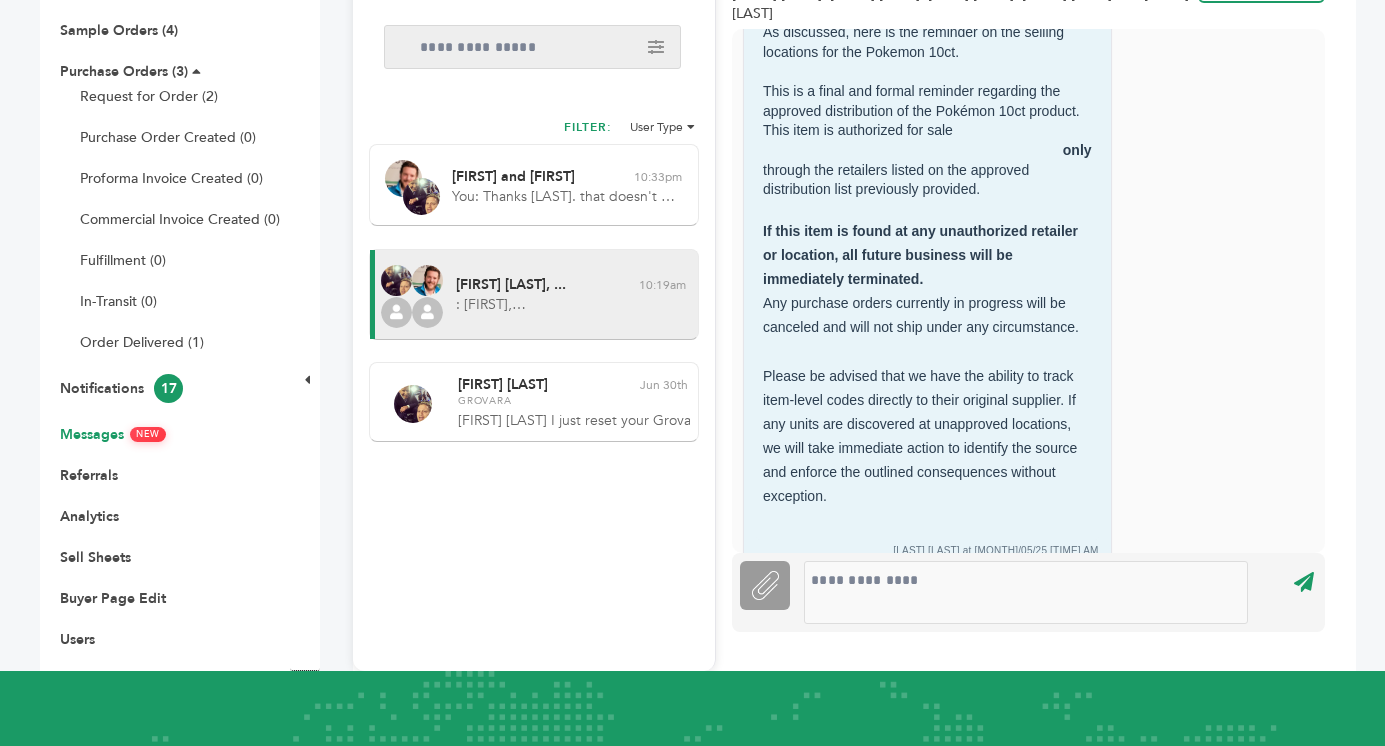 scroll, scrollTop: 1539, scrollLeft: 0, axis: vertical 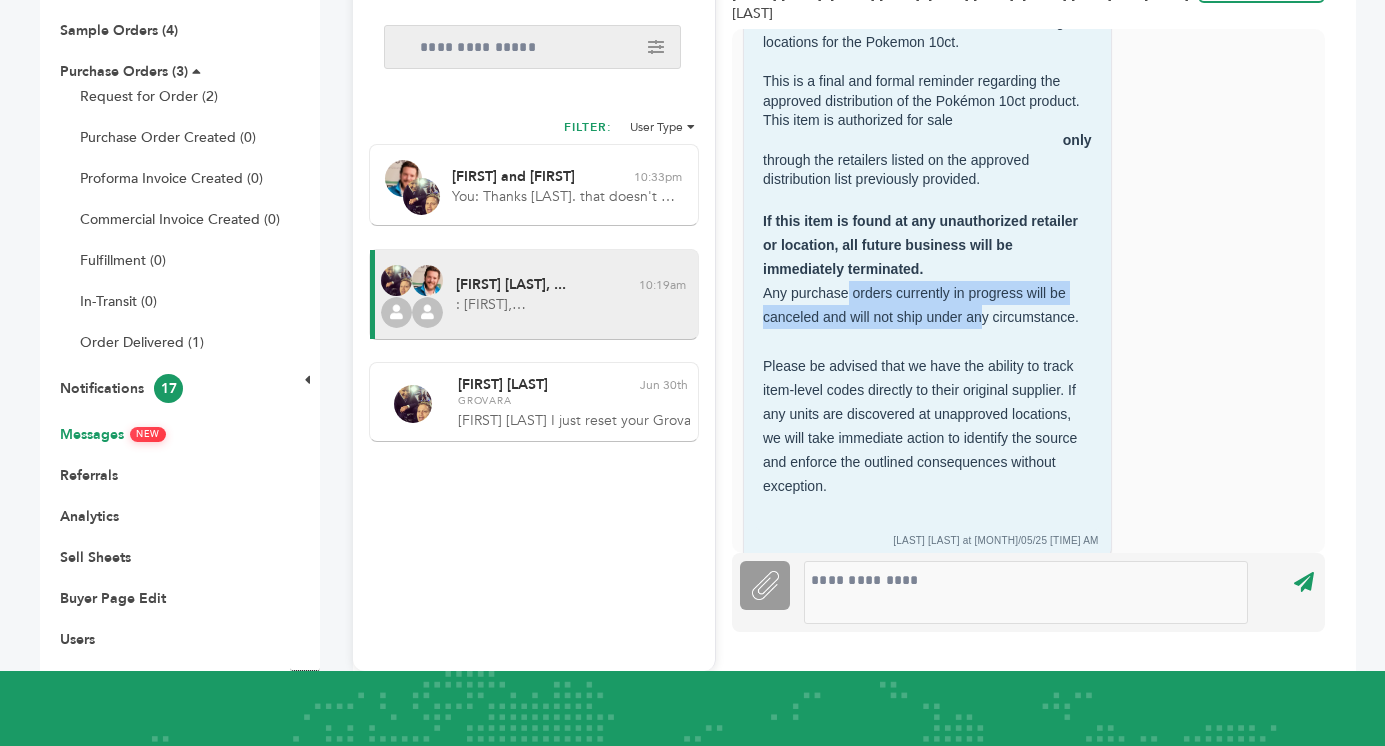 drag, startPoint x: 838, startPoint y: 291, endPoint x: 966, endPoint y: 317, distance: 130.61394 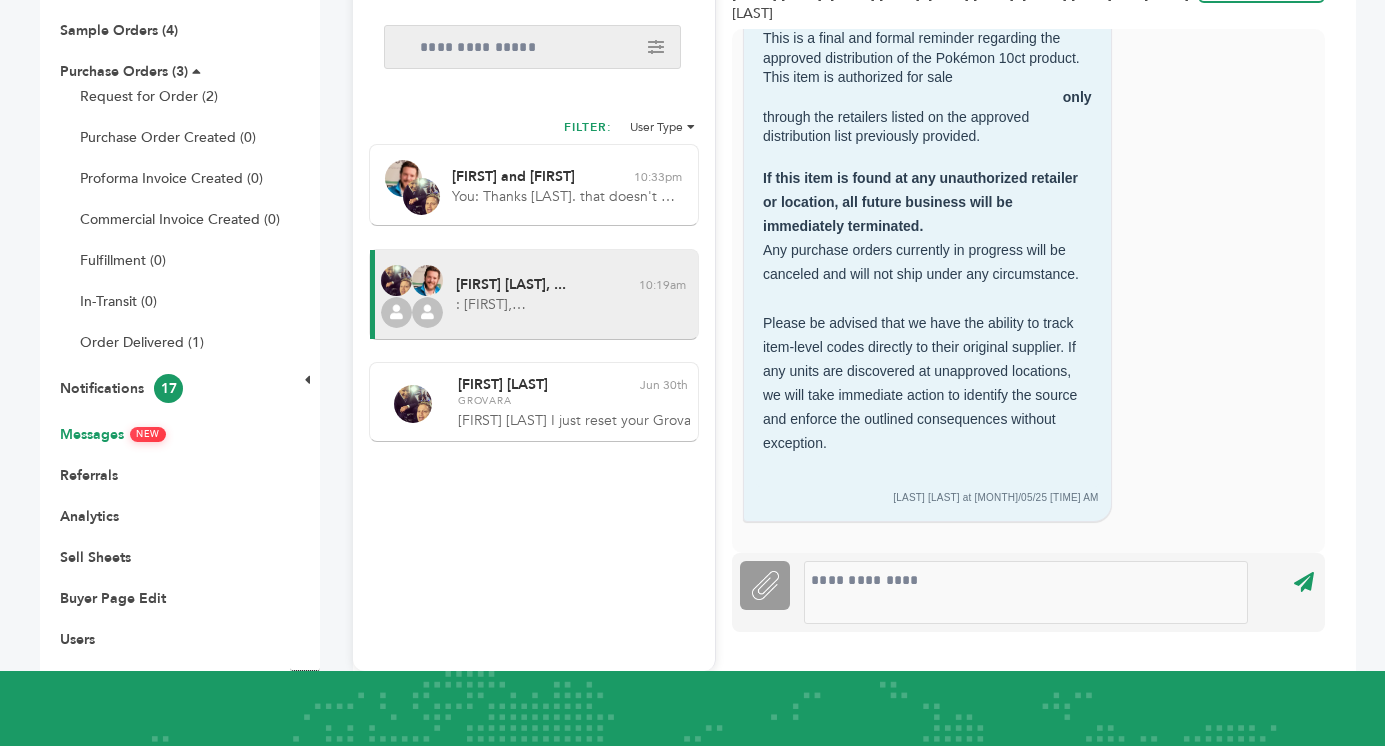 scroll, scrollTop: 1589, scrollLeft: 0, axis: vertical 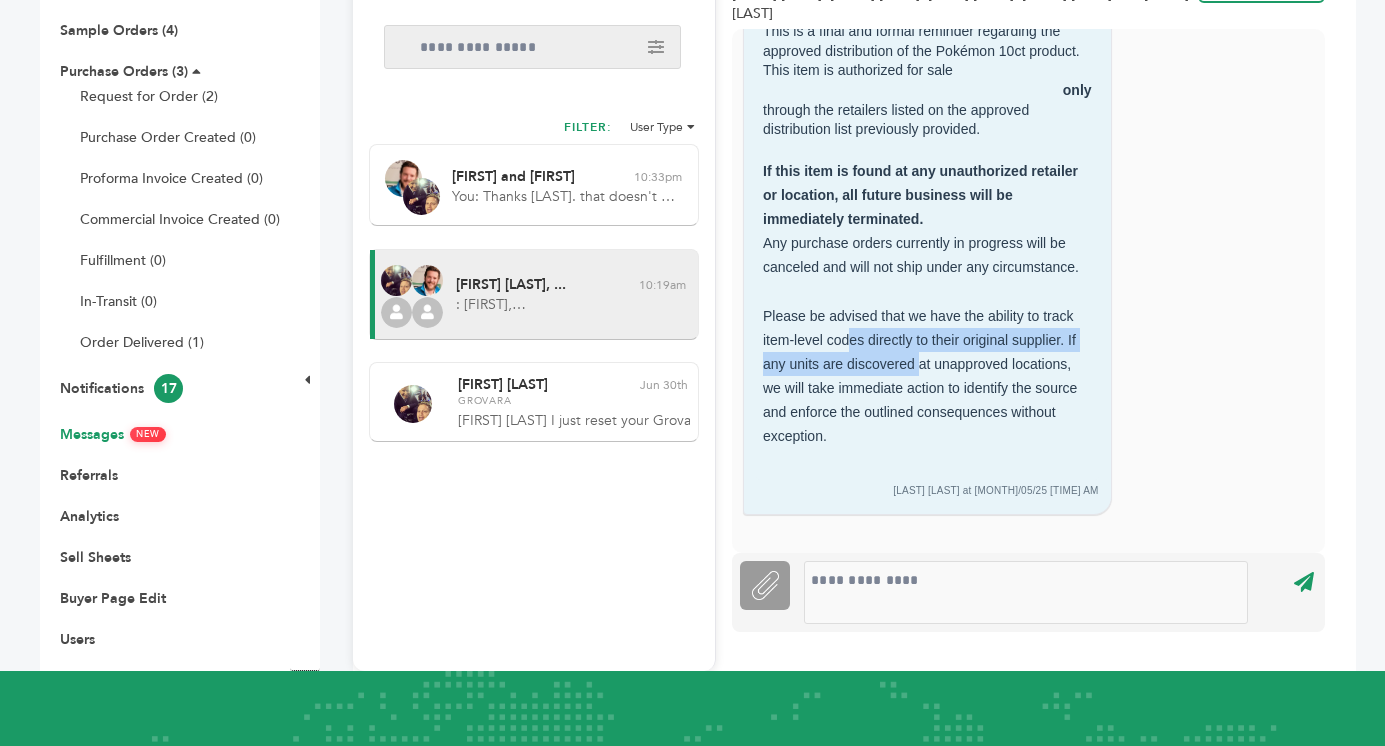 drag, startPoint x: 847, startPoint y: 338, endPoint x: 913, endPoint y: 368, distance: 72.498276 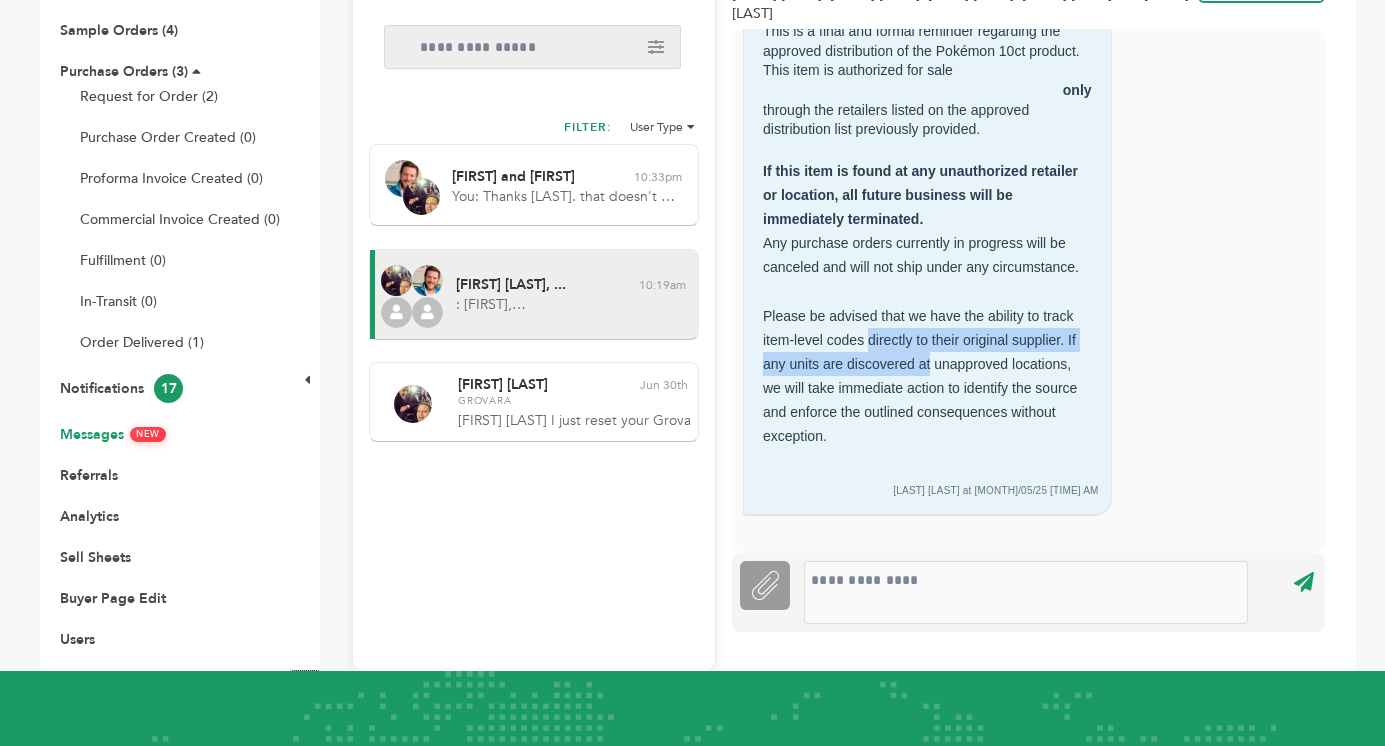 drag, startPoint x: 913, startPoint y: 368, endPoint x: 899, endPoint y: 344, distance: 27.784887 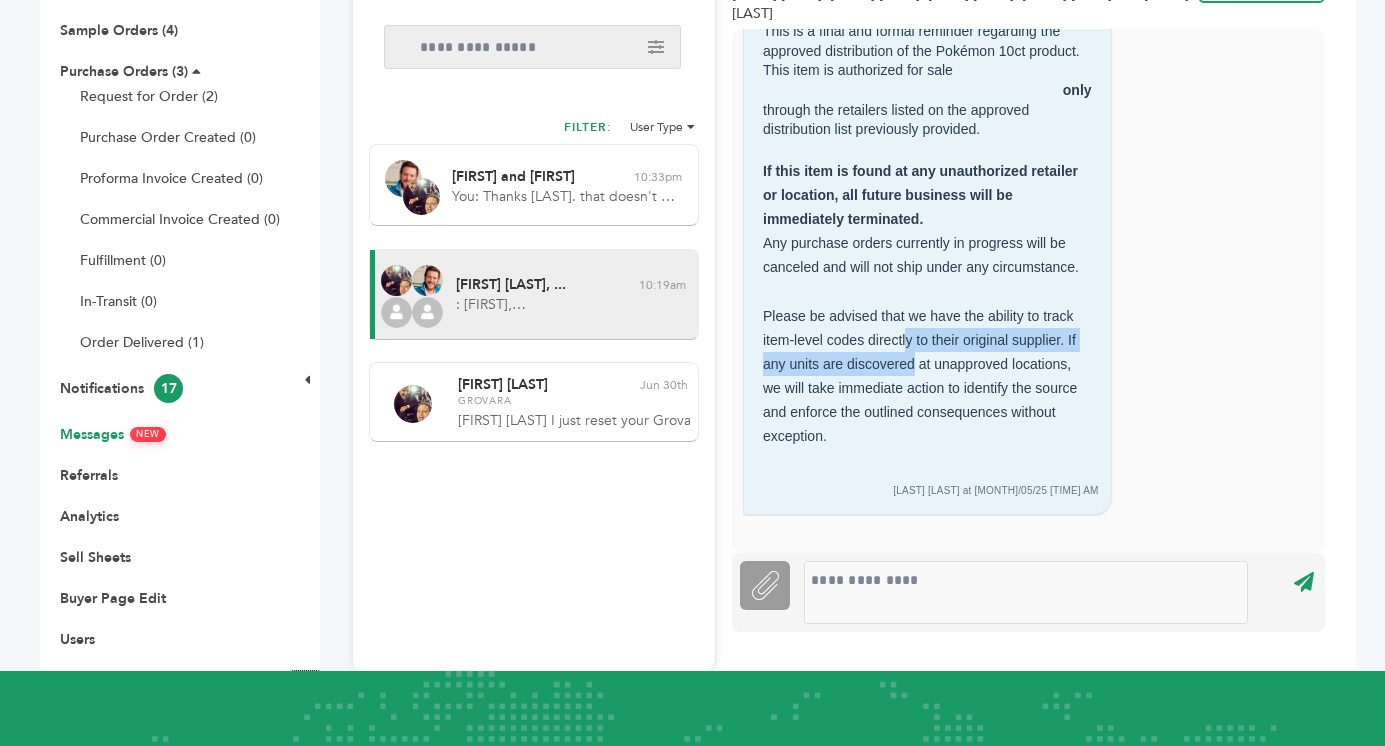 drag, startPoint x: 899, startPoint y: 344, endPoint x: 908, endPoint y: 372, distance: 29.410883 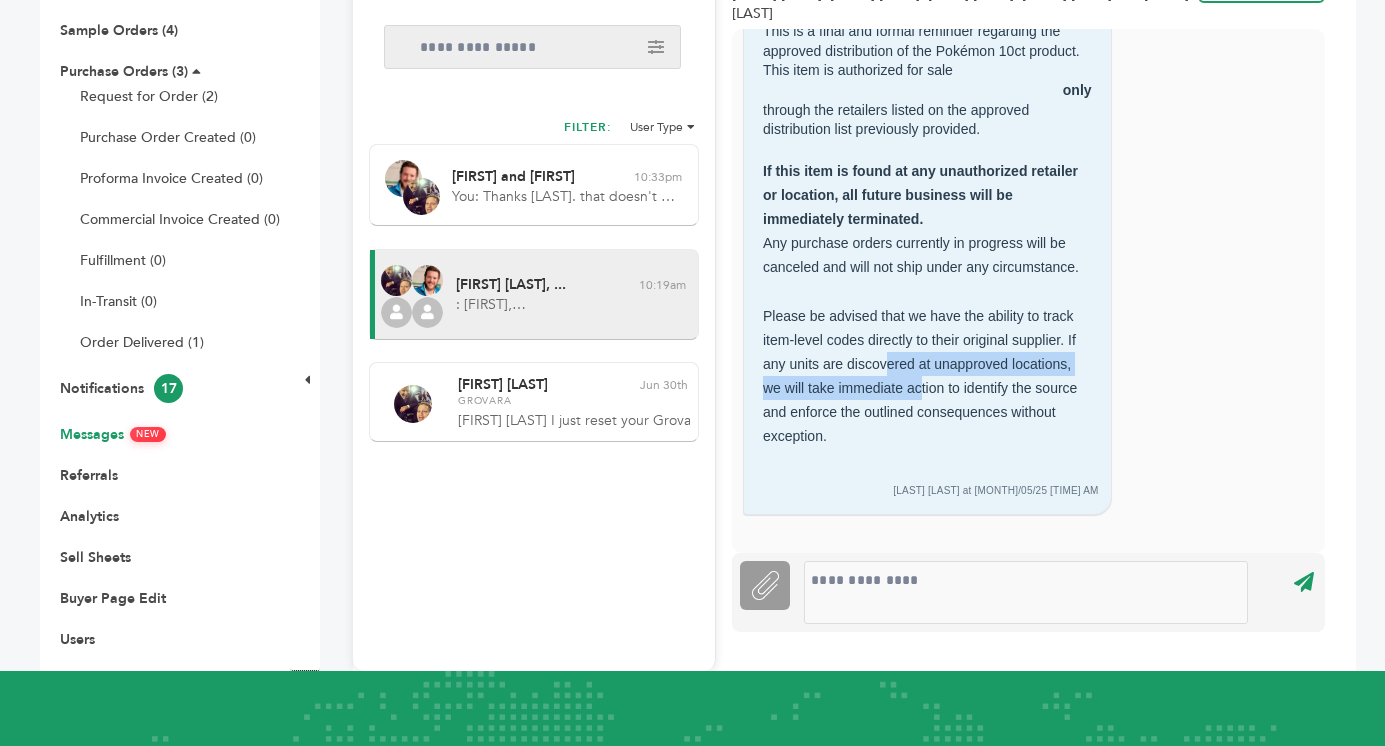 drag, startPoint x: 881, startPoint y: 364, endPoint x: 920, endPoint y: 396, distance: 50.447994 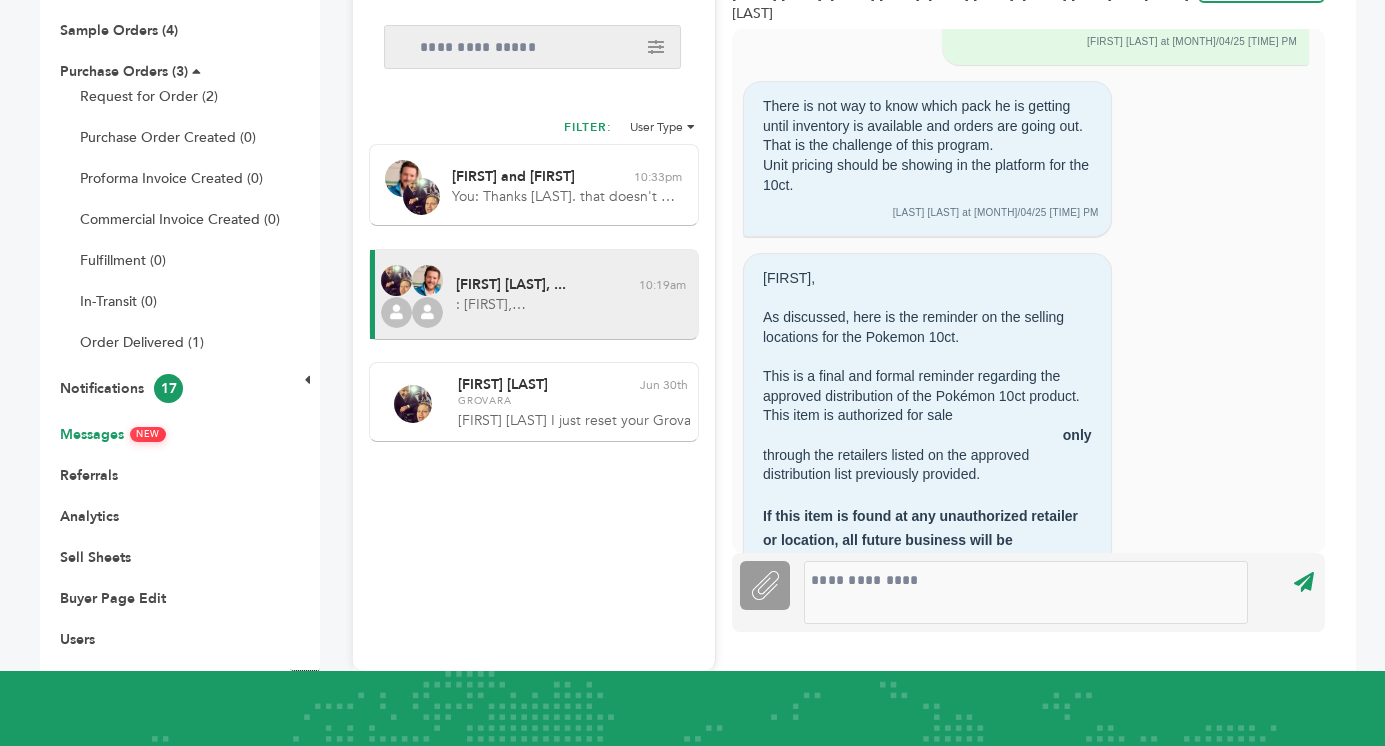scroll, scrollTop: 1589, scrollLeft: 0, axis: vertical 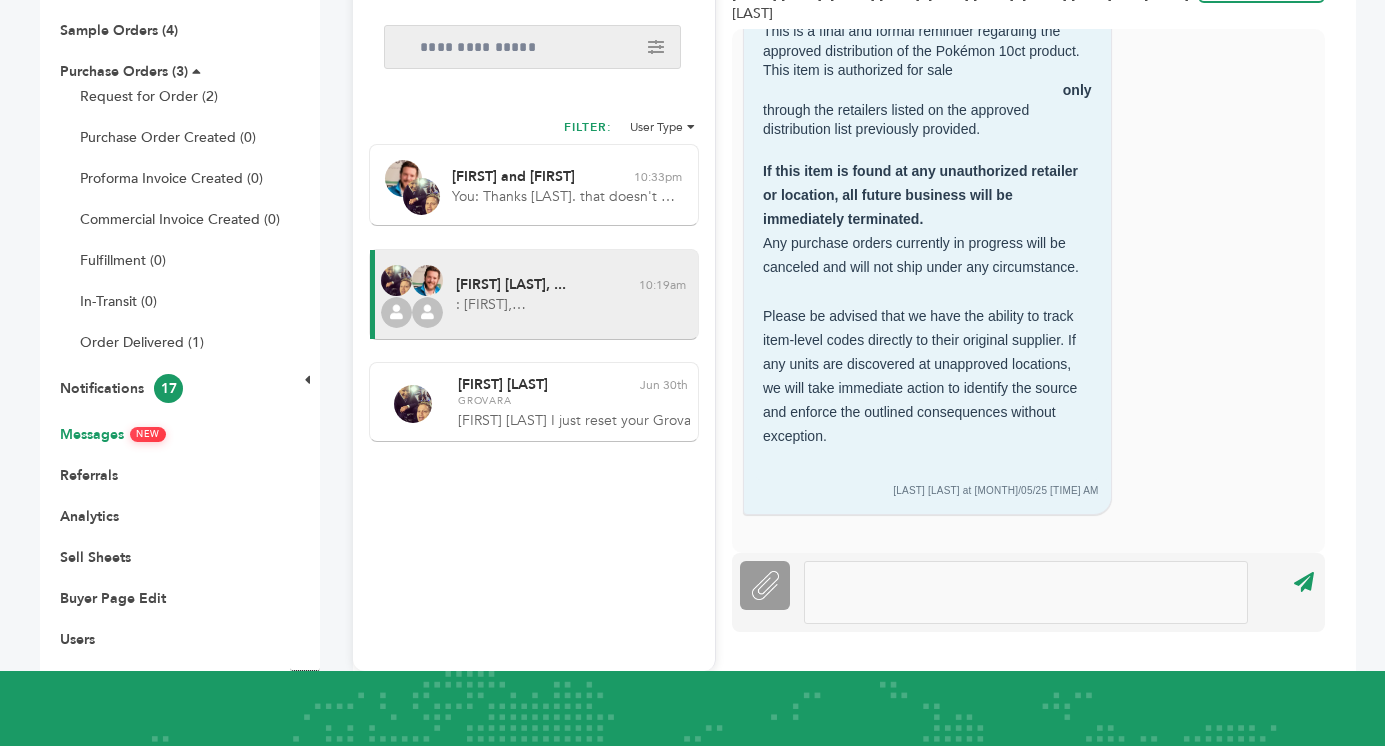 click at bounding box center (1026, 592) 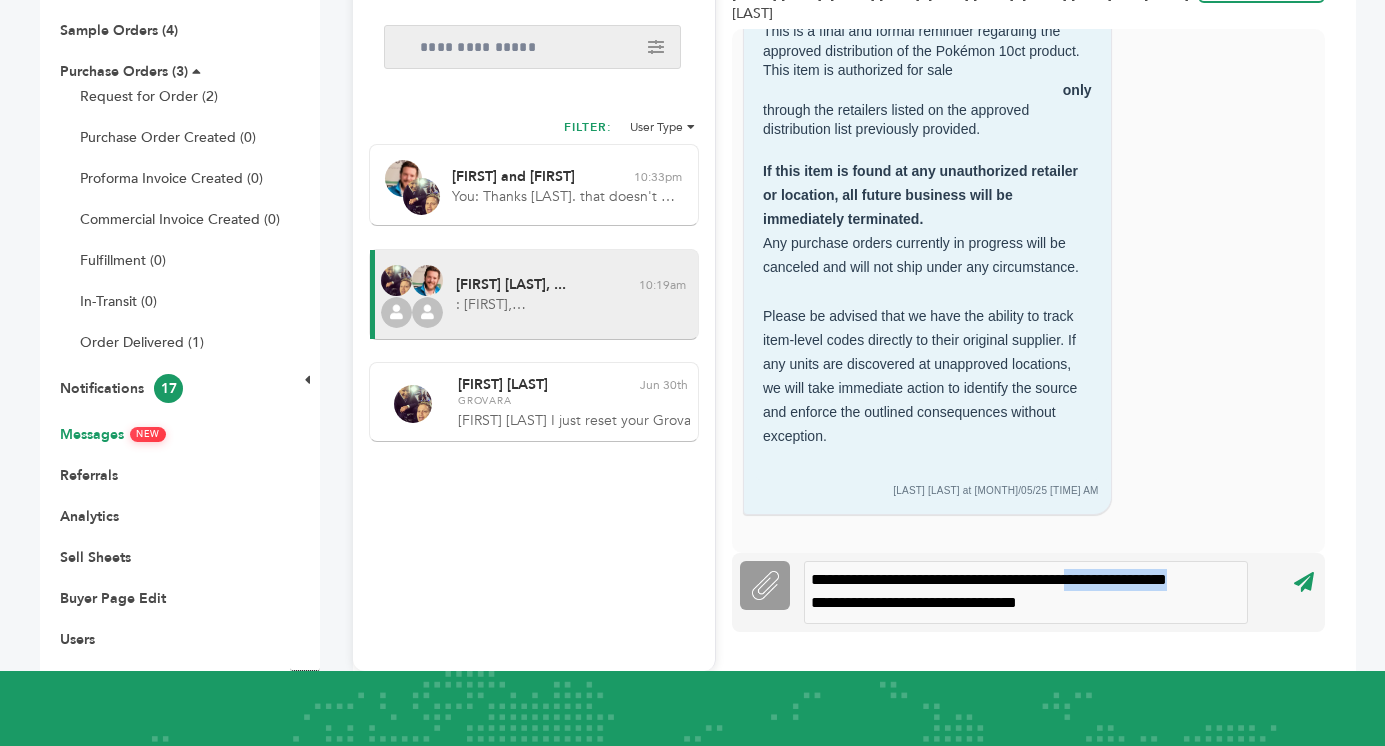 drag, startPoint x: 1100, startPoint y: 576, endPoint x: 844, endPoint y: 603, distance: 257.4199 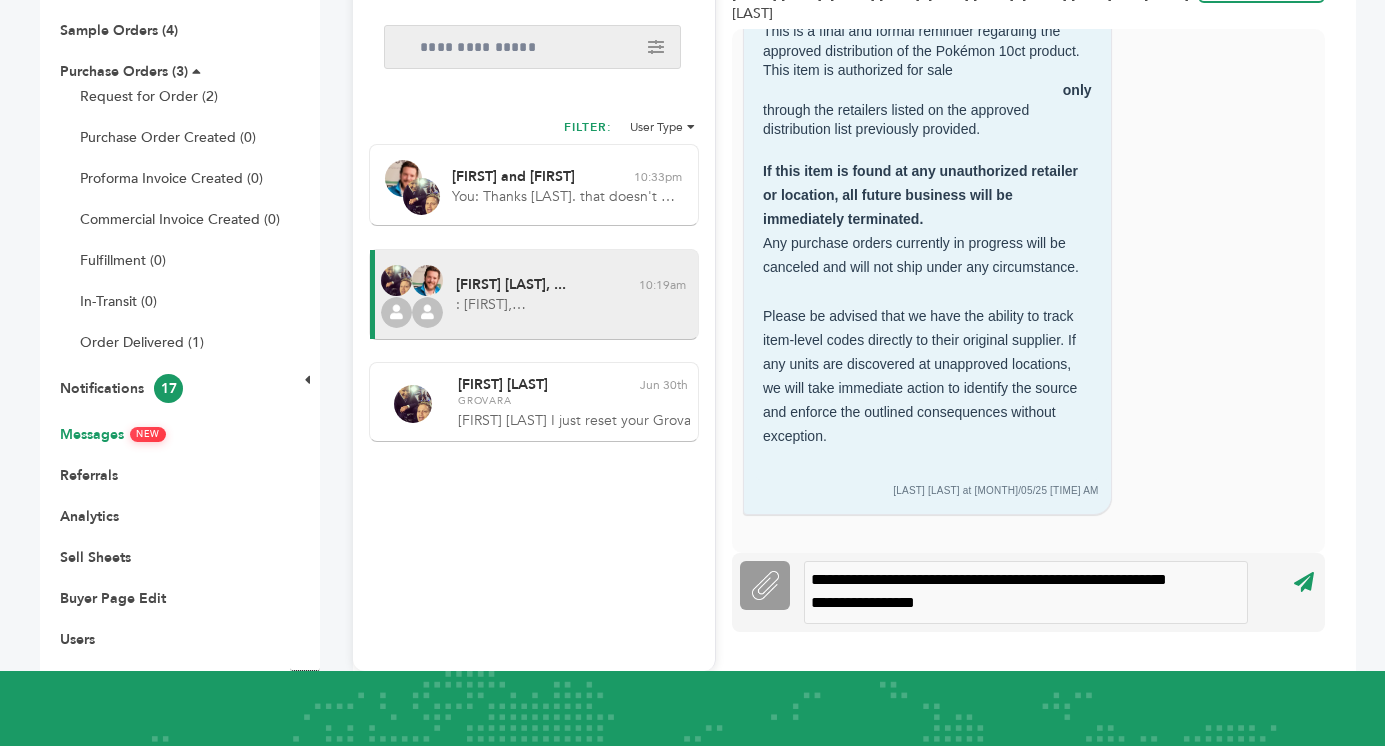 click on "****" at bounding box center (1303, 581) 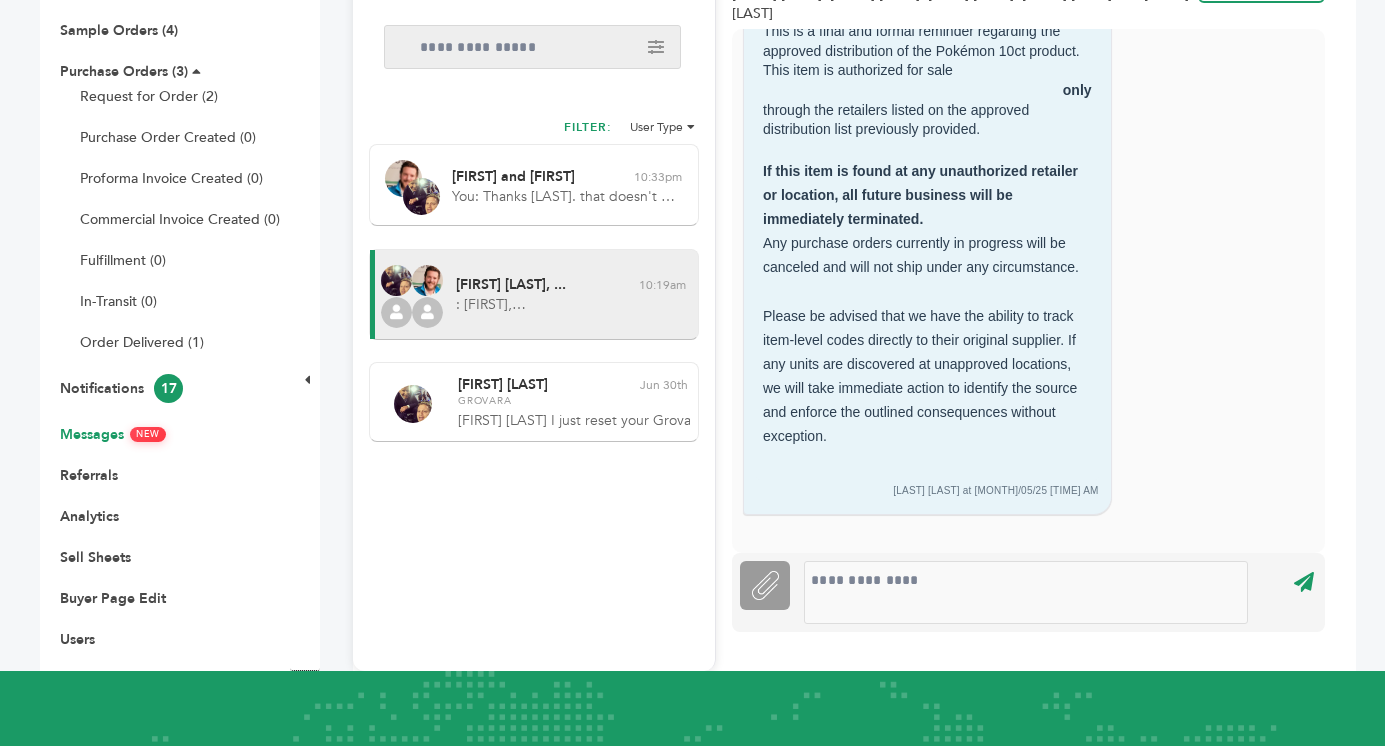 scroll, scrollTop: 1701, scrollLeft: 0, axis: vertical 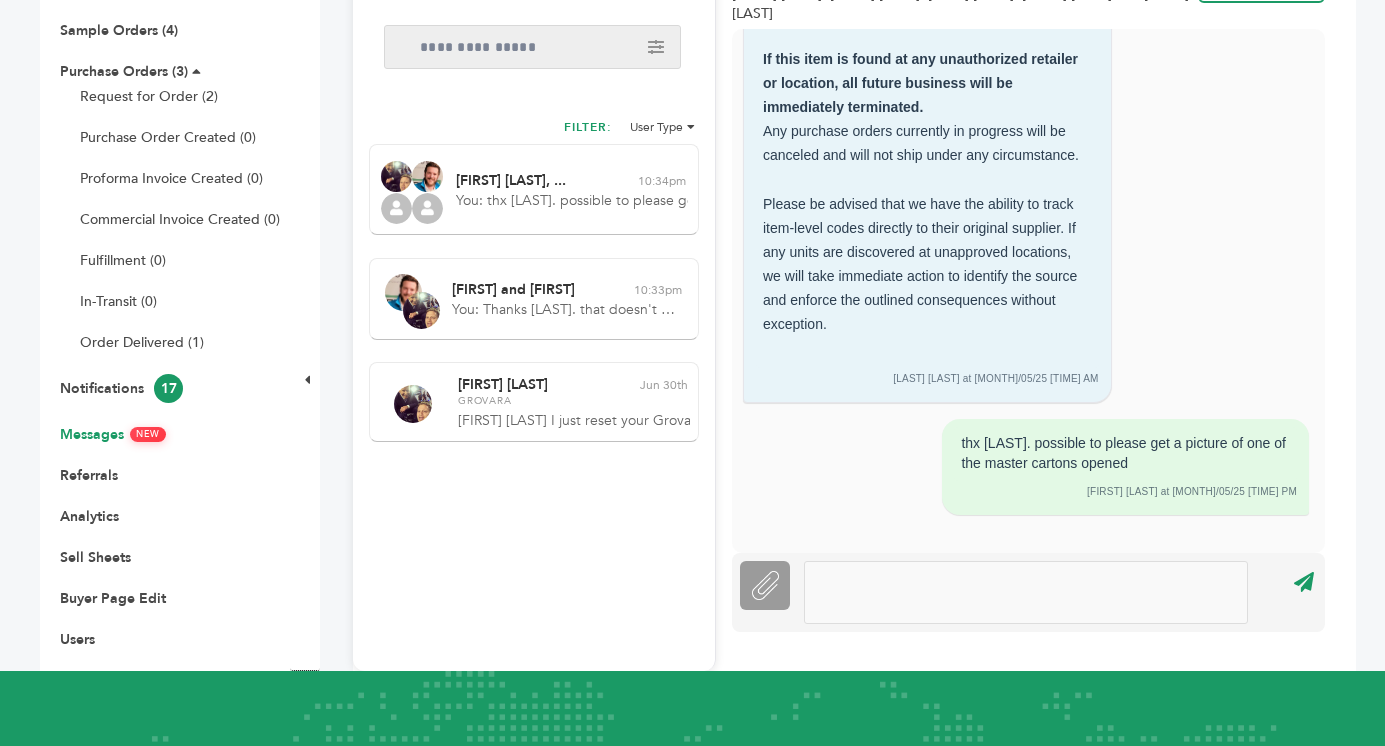 click at bounding box center [1026, 592] 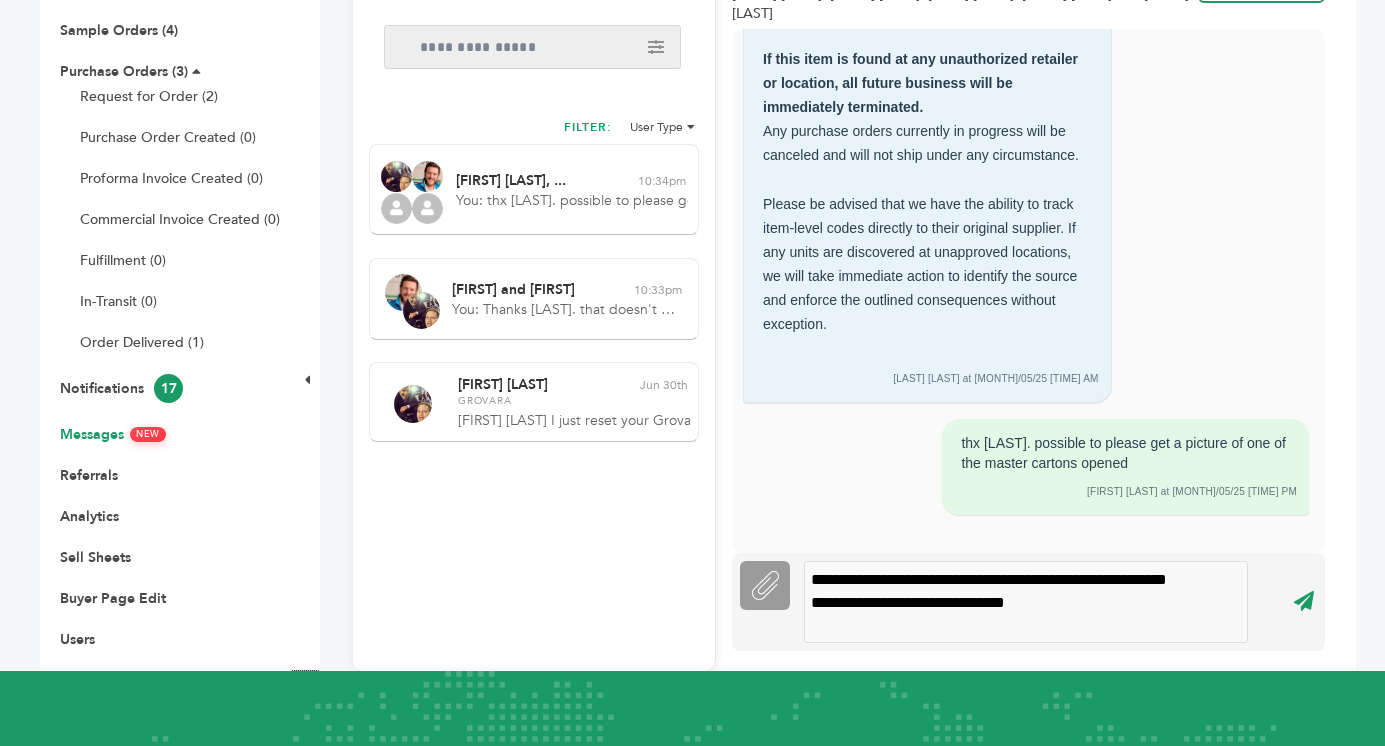 scroll, scrollTop: 230, scrollLeft: 0, axis: vertical 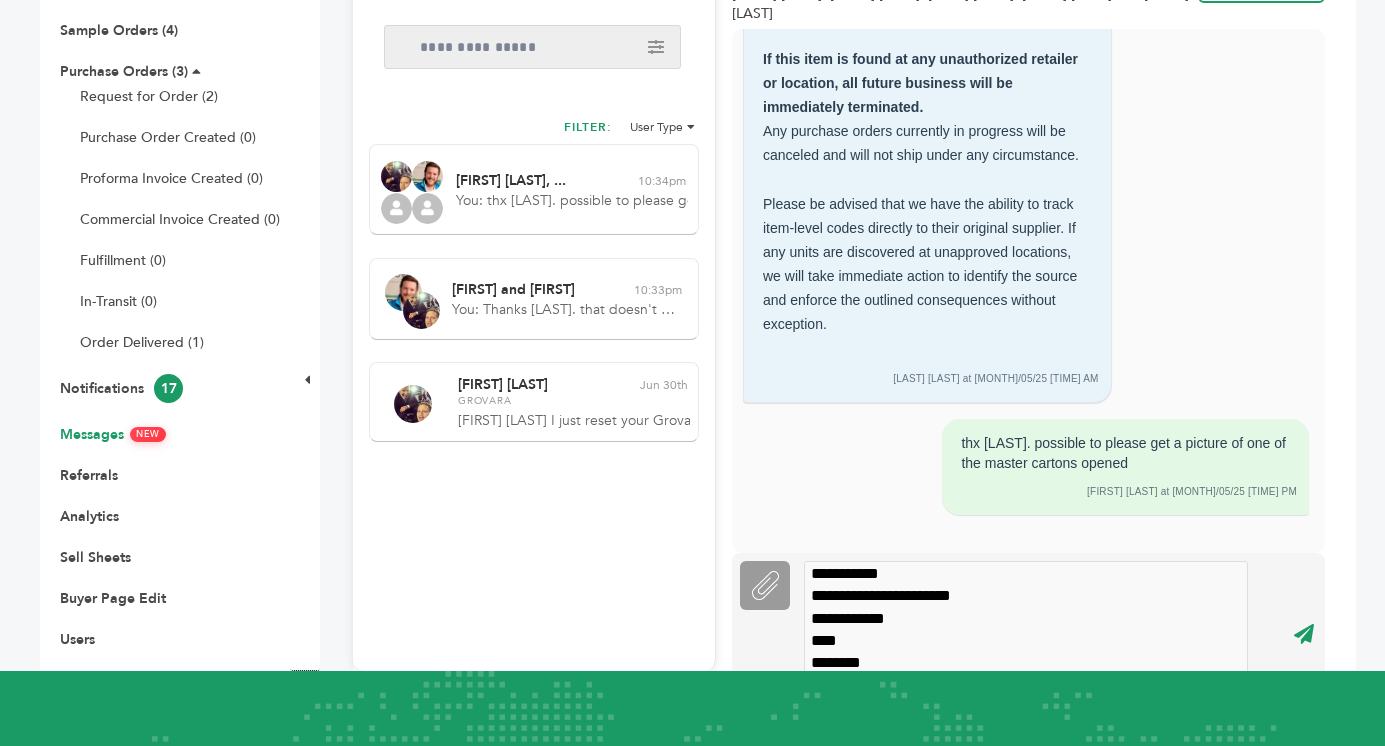 click on "****" at bounding box center [1303, 633] 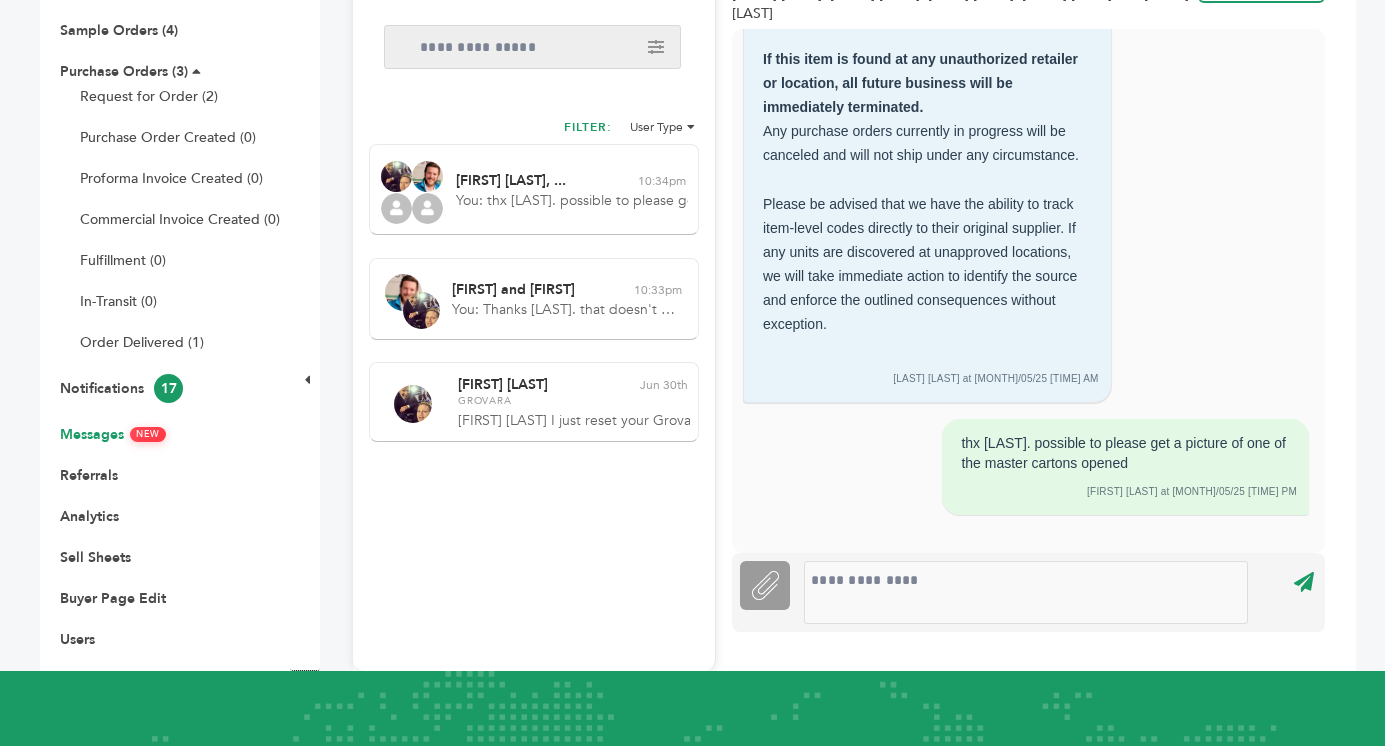scroll, scrollTop: 0, scrollLeft: 0, axis: both 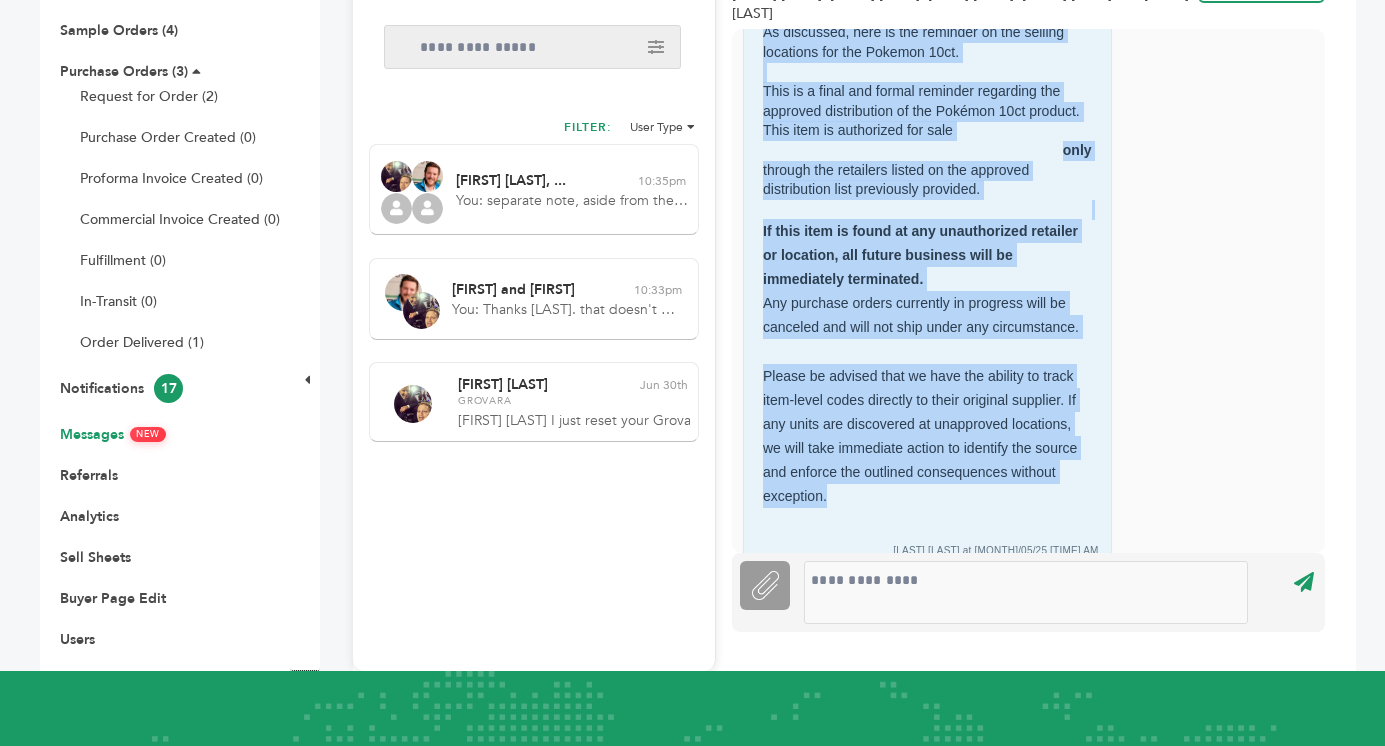 drag, startPoint x: 760, startPoint y: 52, endPoint x: 921, endPoint y: 485, distance: 461.9632 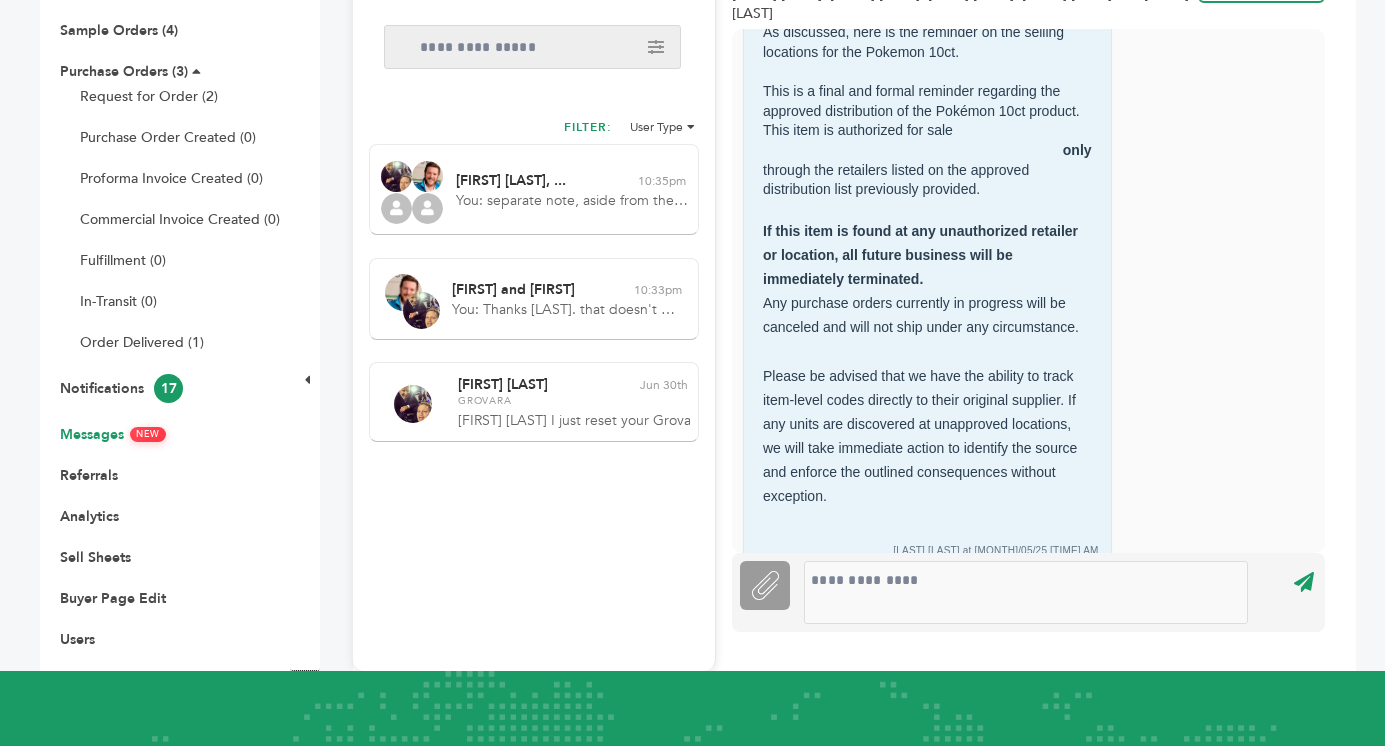 click on "Please be advised that we have the ability to track item-level codes directly to their original supplier. If any units are discovered at unapproved locations, we will take immediate action to identify the source and enforce the outlined consequences without exception." at bounding box center (927, 436) 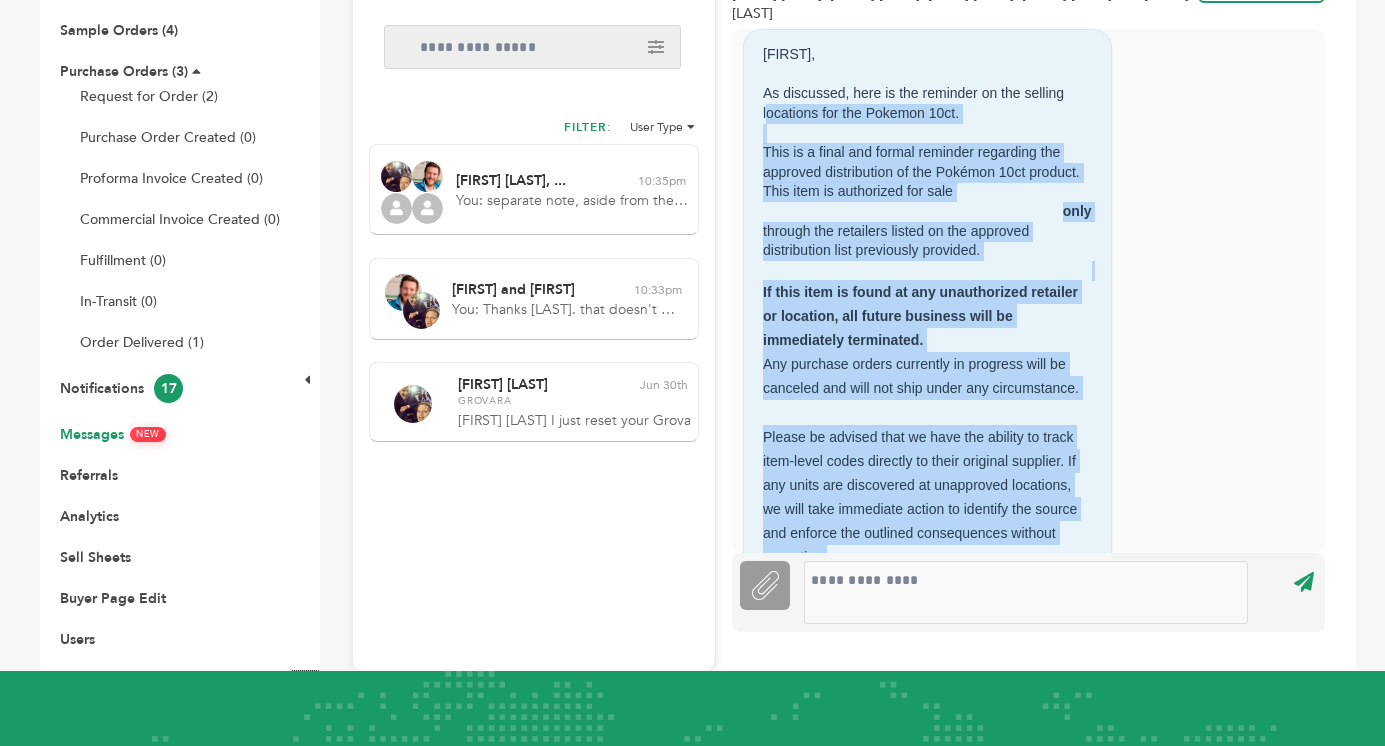 scroll, scrollTop: 1462, scrollLeft: 0, axis: vertical 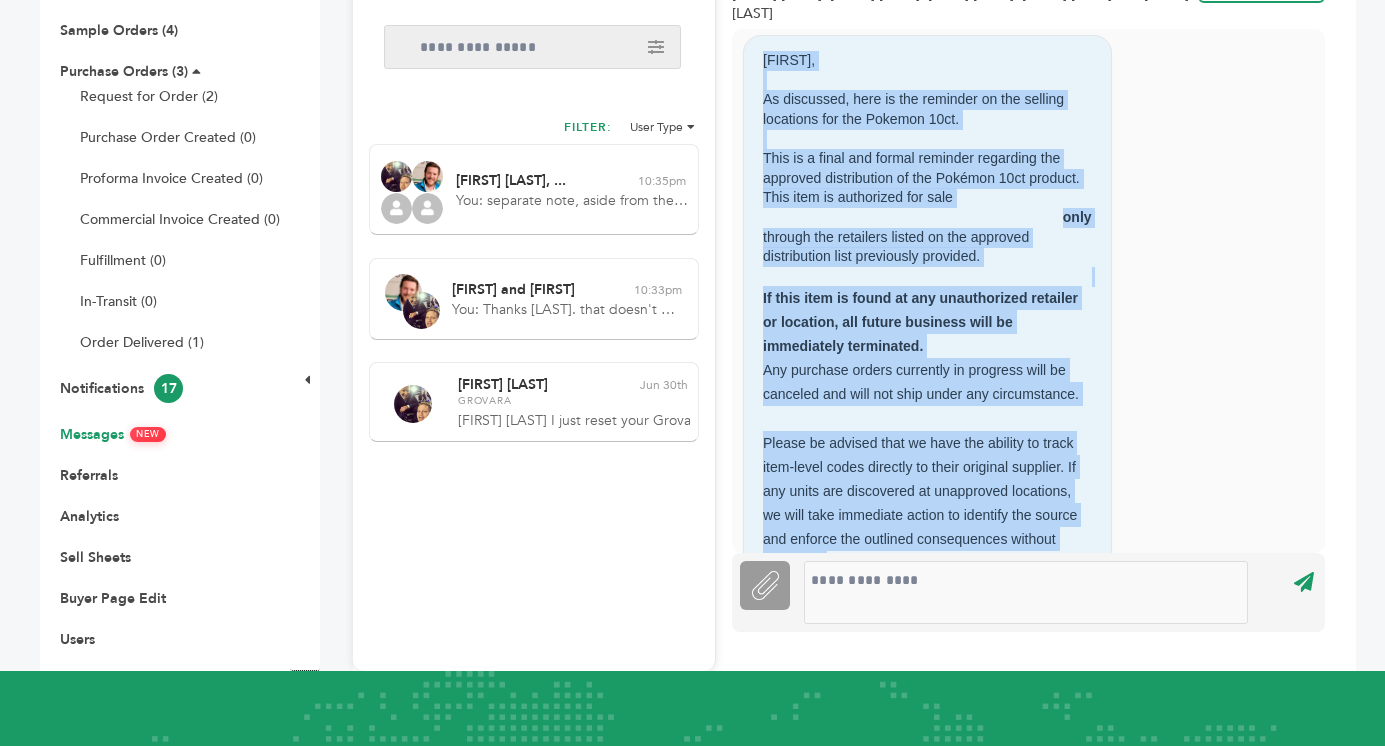 drag, startPoint x: 884, startPoint y: 499, endPoint x: 757, endPoint y: 63, distance: 454.12003 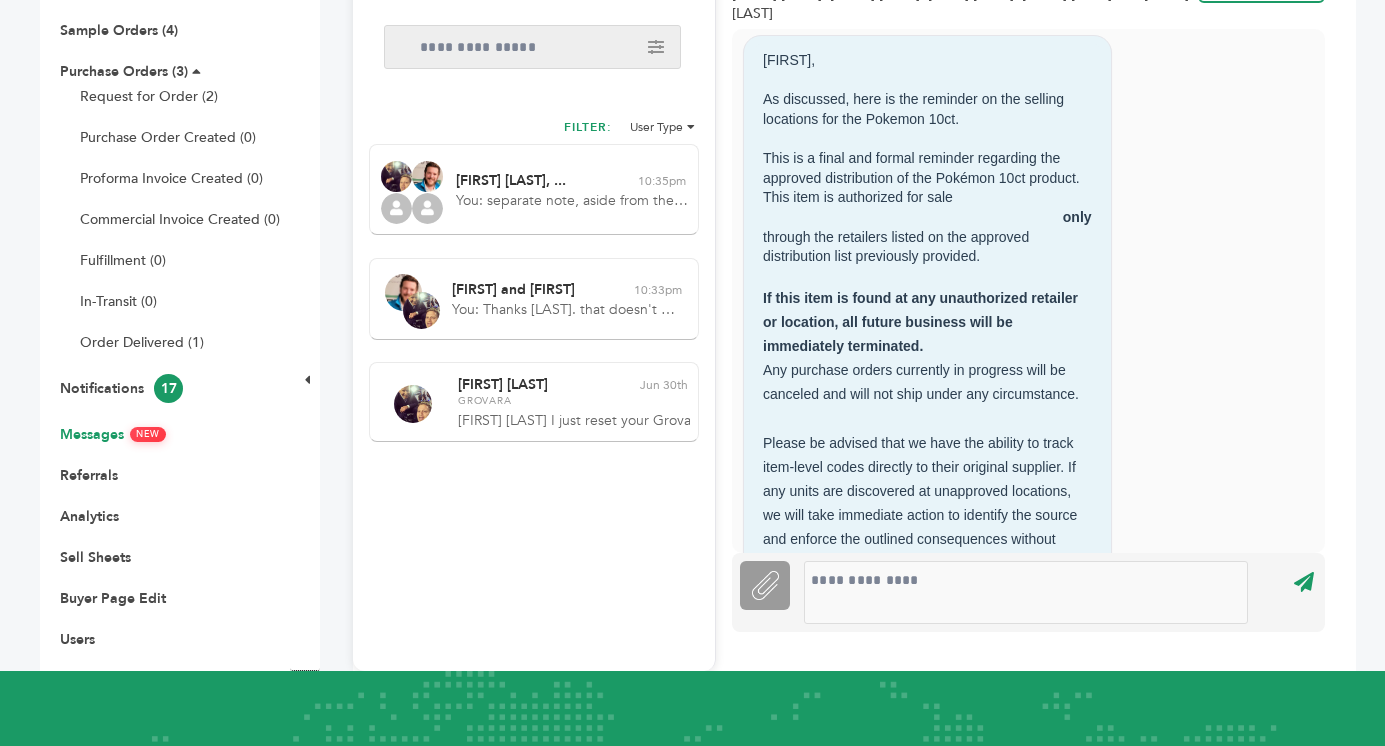 copy on "[FIRST], As discussed, here is the reminder on the selling locations for the Pokemon 10ct. This is a final and formal reminder regarding the approved distribution of the Pokémon 10ct product. This item is authorized for sale only through the retailers listed on the approved distribution list previously provided. If this item is found at any unauthorized retailer or location, all future business will be immediately terminated. Any purchase orders currently in progress will be canceled and will not ship under any circumstance.
Please be advised that we have the ability to track item-level codes directly to their original supplier. If any units are discovered at unapproved locations, we will take immediate action to identify the source and enforce the outlined consequences without exception." 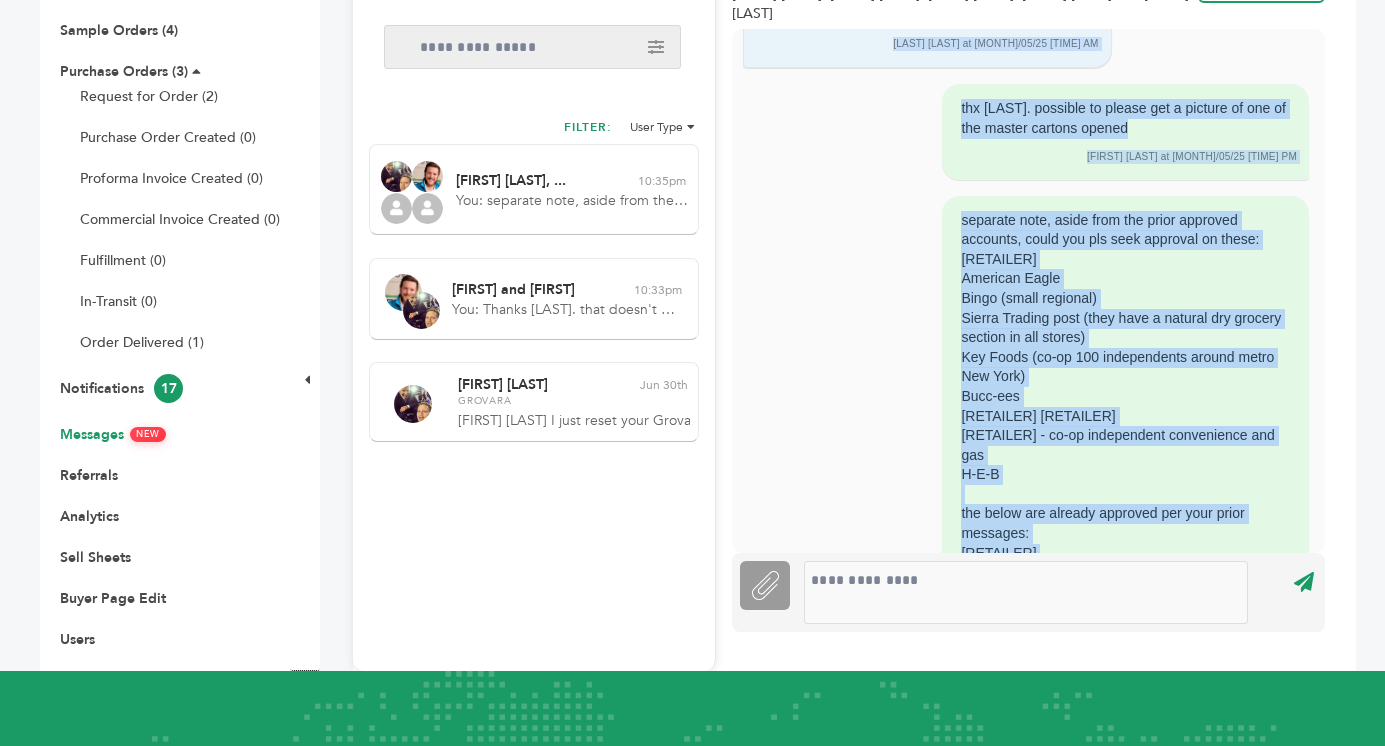 scroll, scrollTop: 2204, scrollLeft: 0, axis: vertical 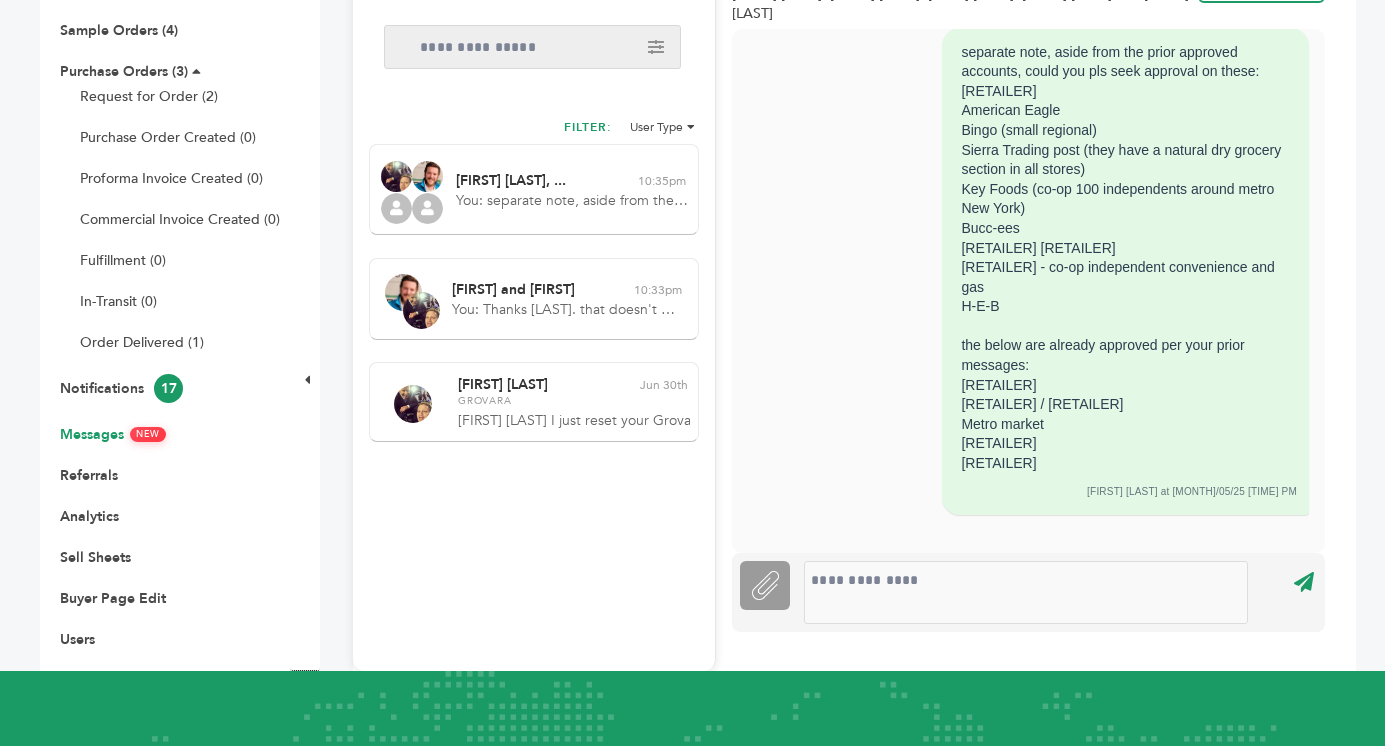drag, startPoint x: 762, startPoint y: 60, endPoint x: 899, endPoint y: 190, distance: 188.86238 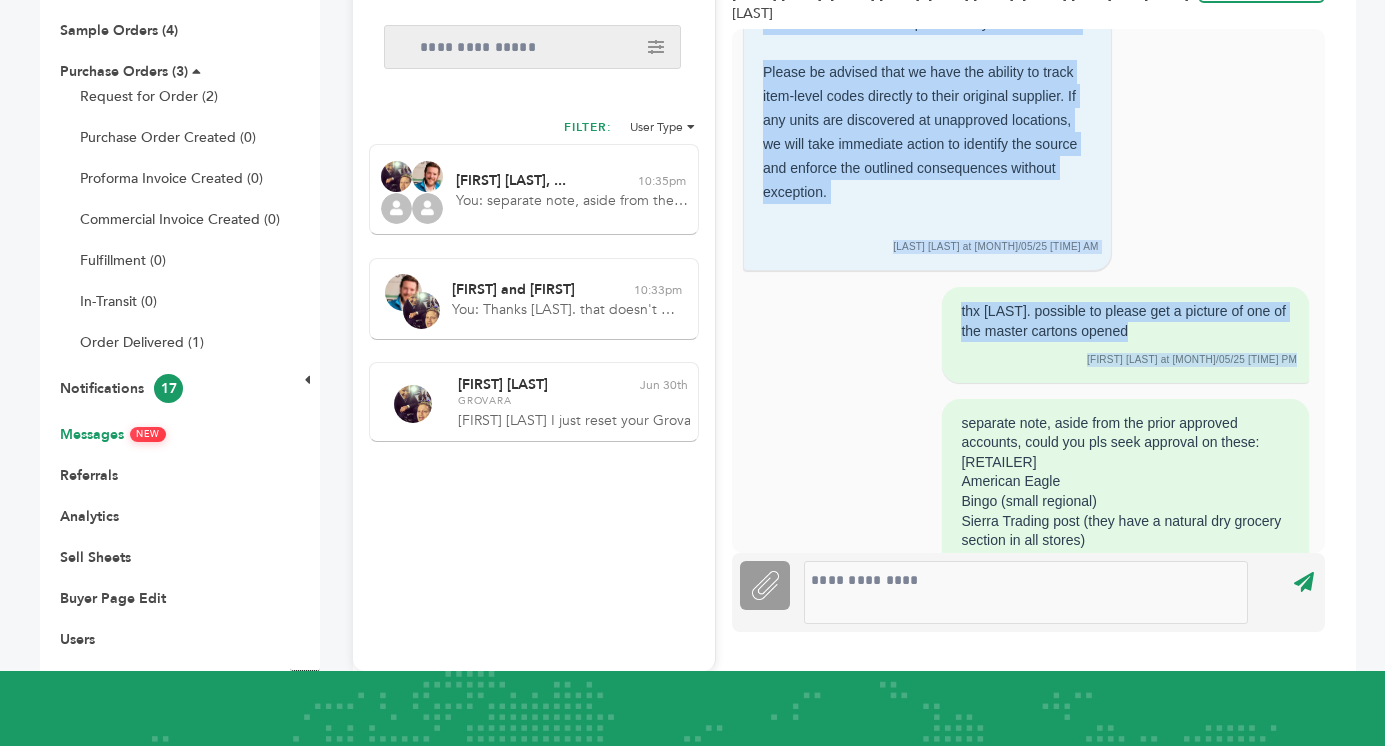scroll, scrollTop: 1802, scrollLeft: 0, axis: vertical 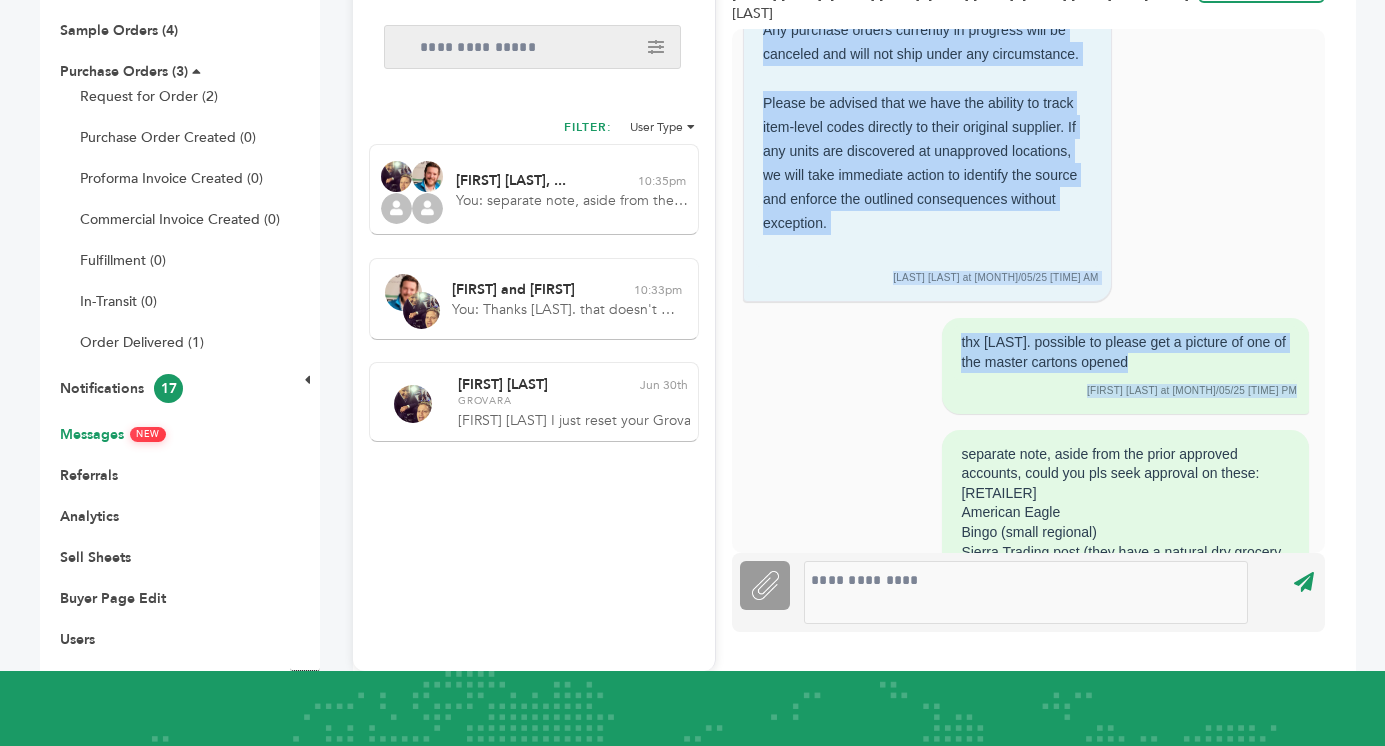 click on "Please be advised that we have the ability to track item-level codes directly to their original supplier. If any units are discovered at unapproved locations, we will take immediate action to identify the source and enforce the outlined consequences without exception." at bounding box center (927, 163) 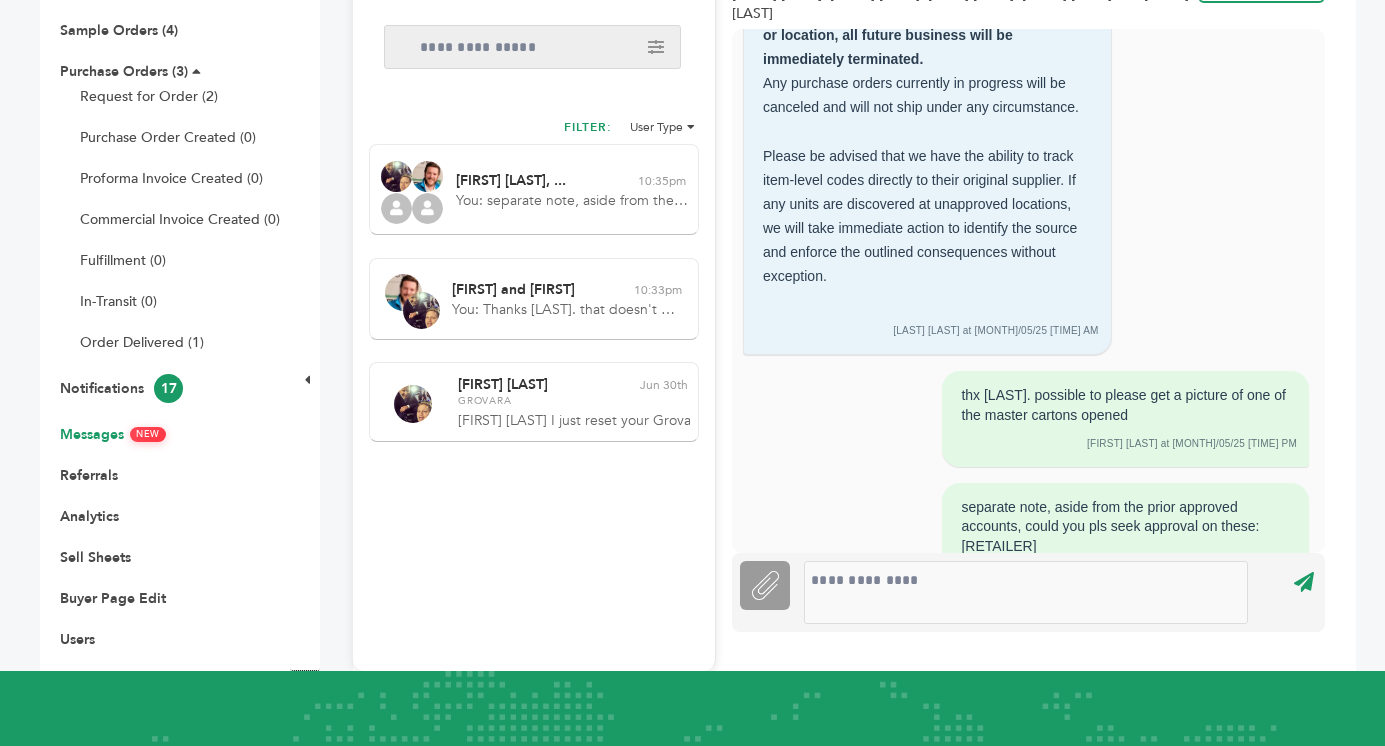 scroll, scrollTop: 1744, scrollLeft: 0, axis: vertical 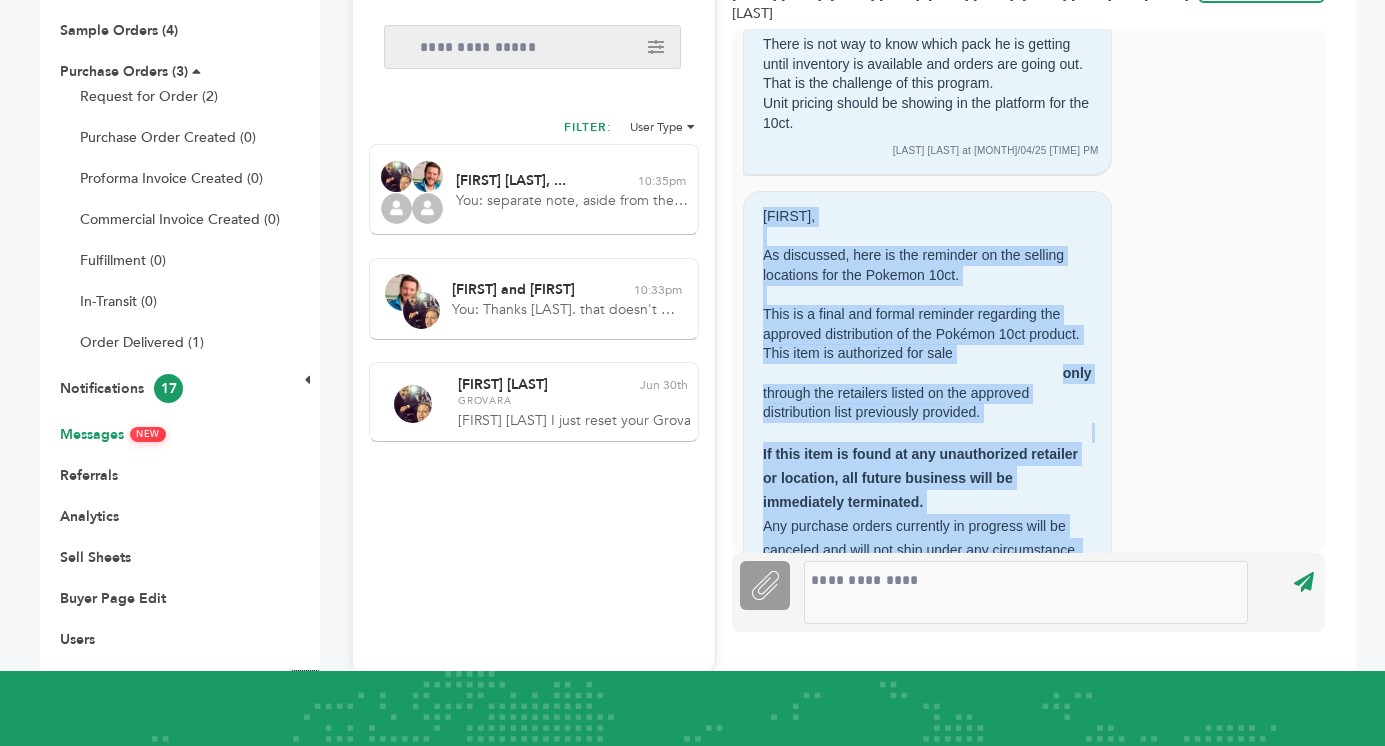 drag, startPoint x: 833, startPoint y: 289, endPoint x: 759, endPoint y: 221, distance: 100.49876 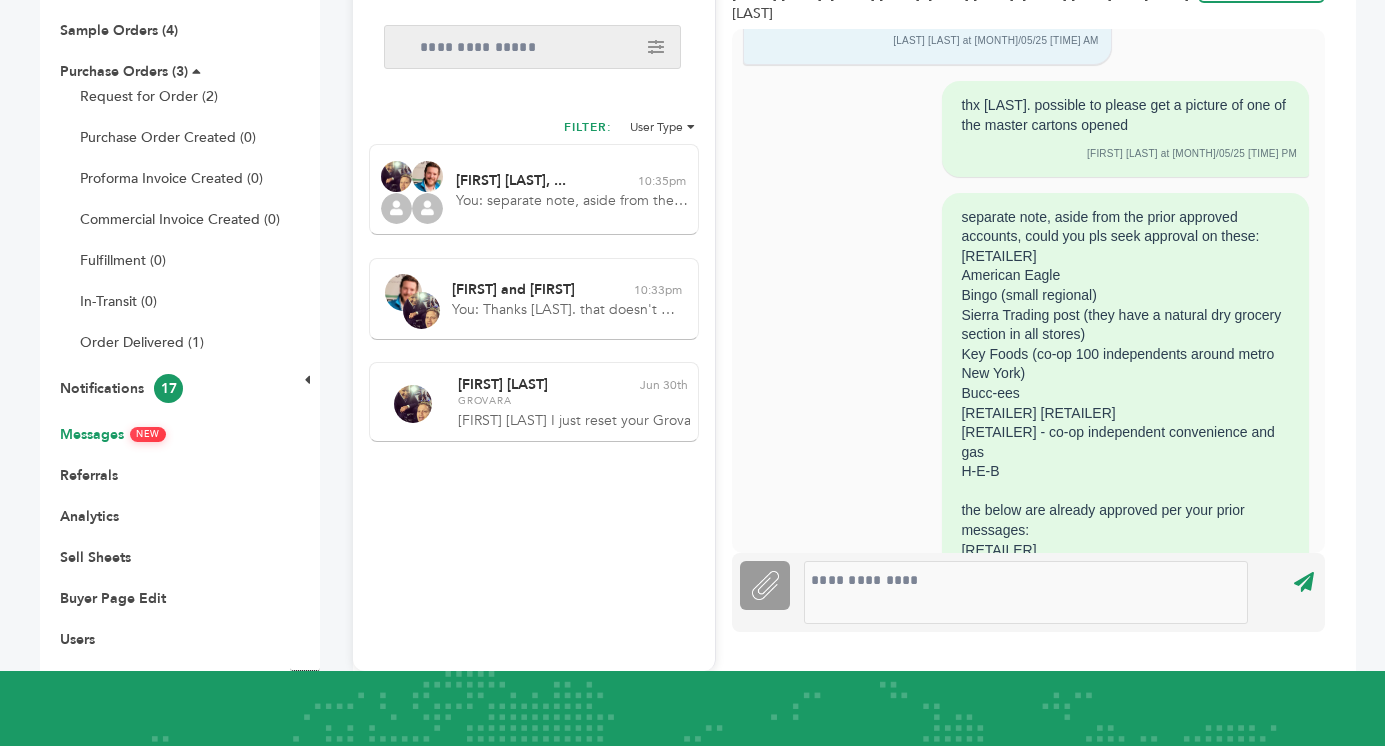 scroll, scrollTop: 2206, scrollLeft: 0, axis: vertical 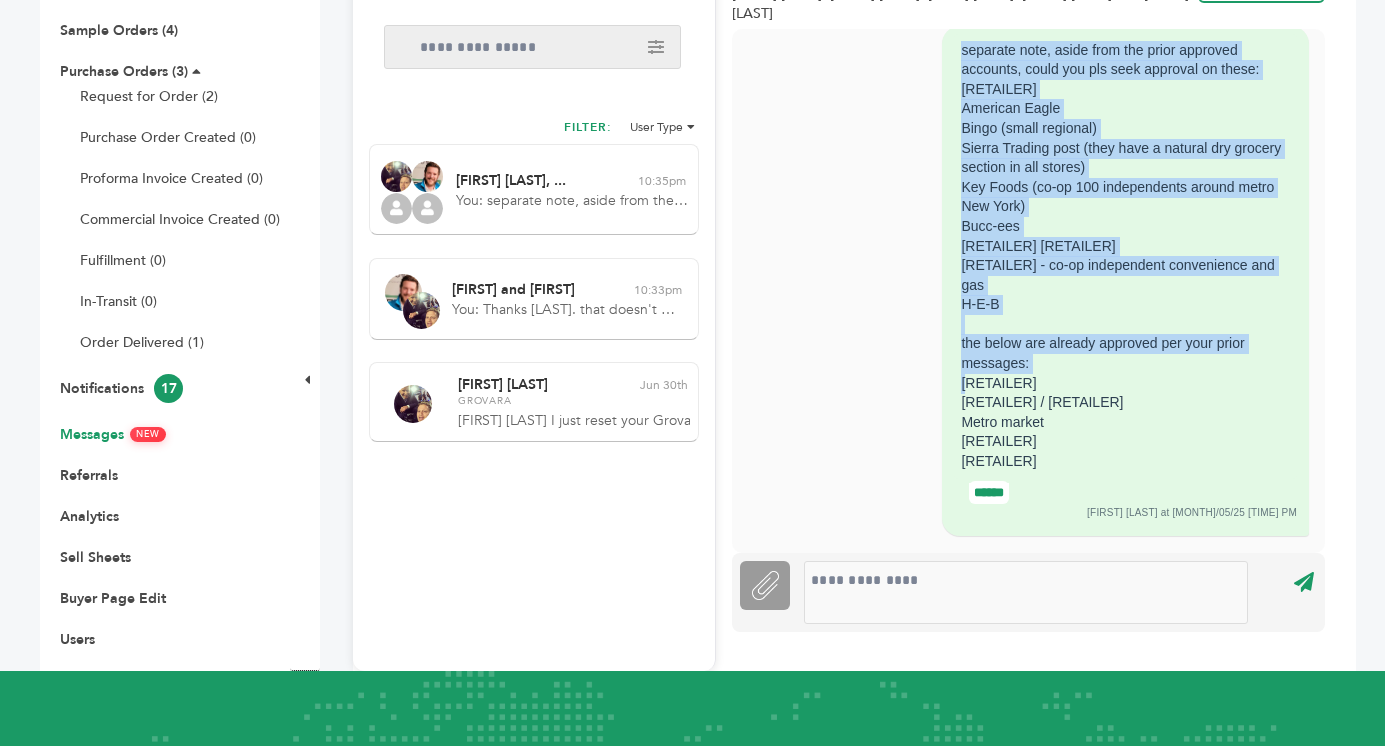 drag, startPoint x: 1028, startPoint y: 463, endPoint x: 966, endPoint y: 387, distance: 98.0816 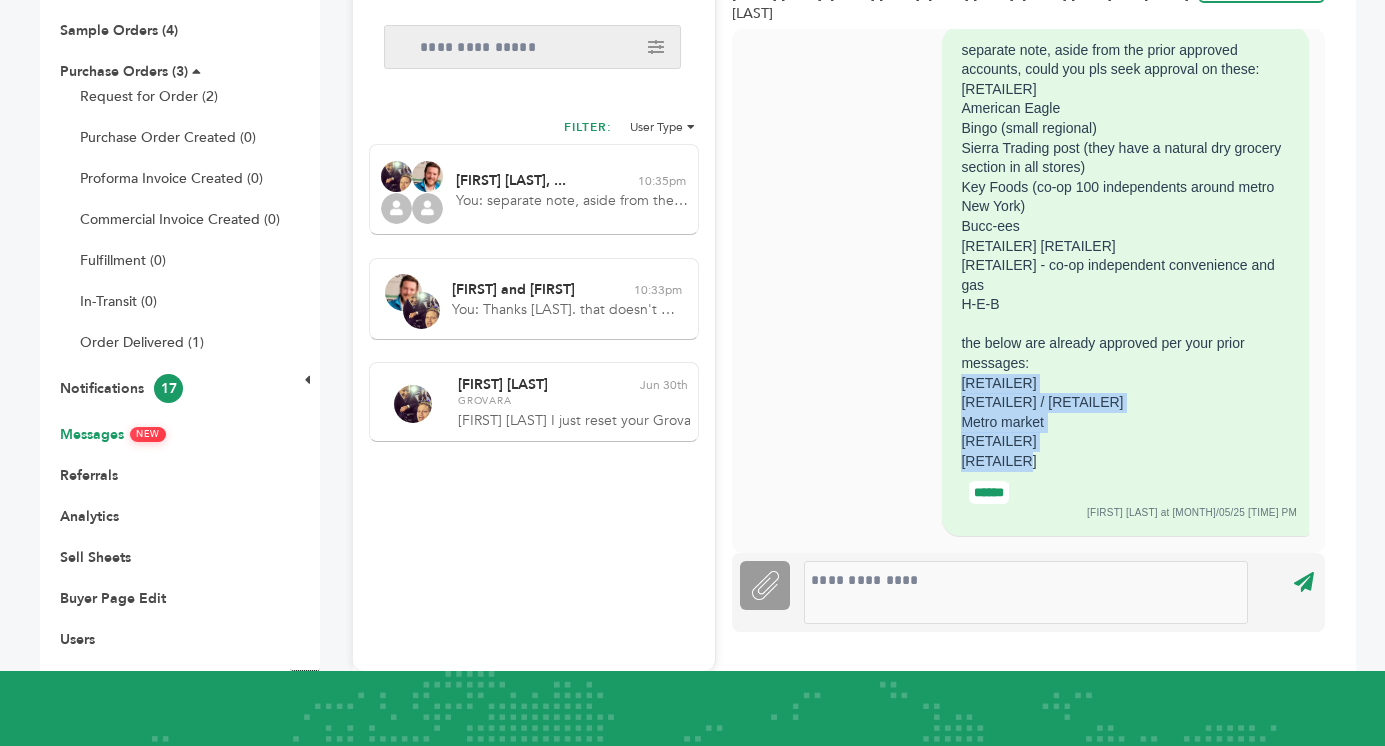 drag, startPoint x: 959, startPoint y: 383, endPoint x: 1047, endPoint y: 462, distance: 118.258194 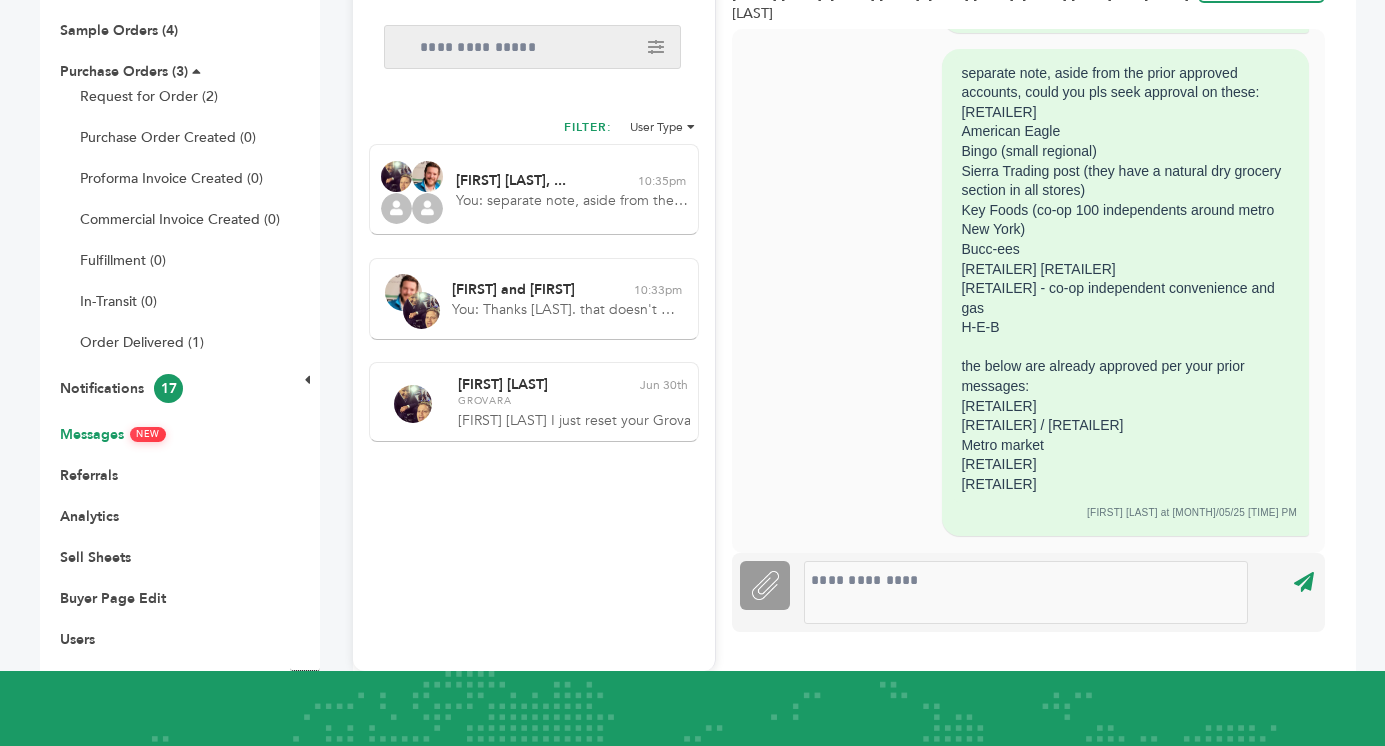 scroll, scrollTop: 2206, scrollLeft: 0, axis: vertical 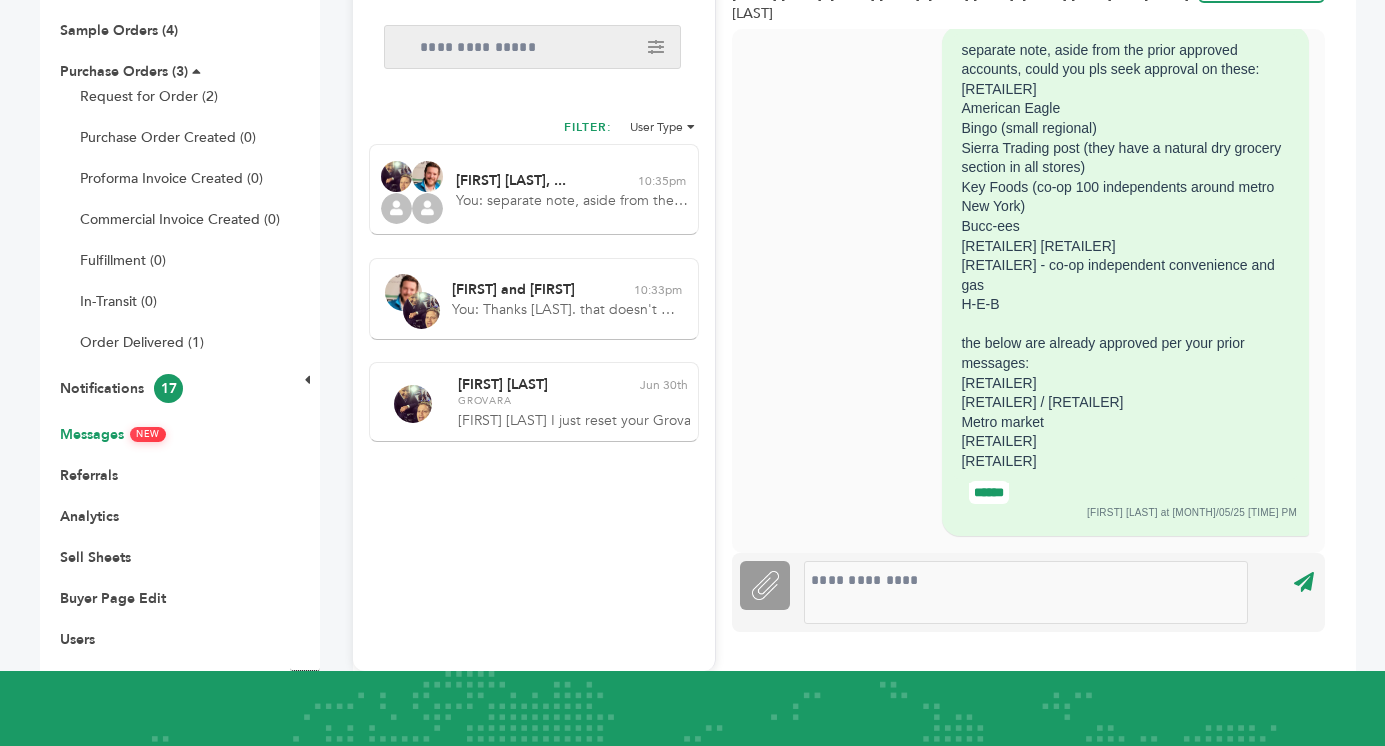 drag, startPoint x: 1005, startPoint y: 297, endPoint x: 949, endPoint y: 94, distance: 210.58252 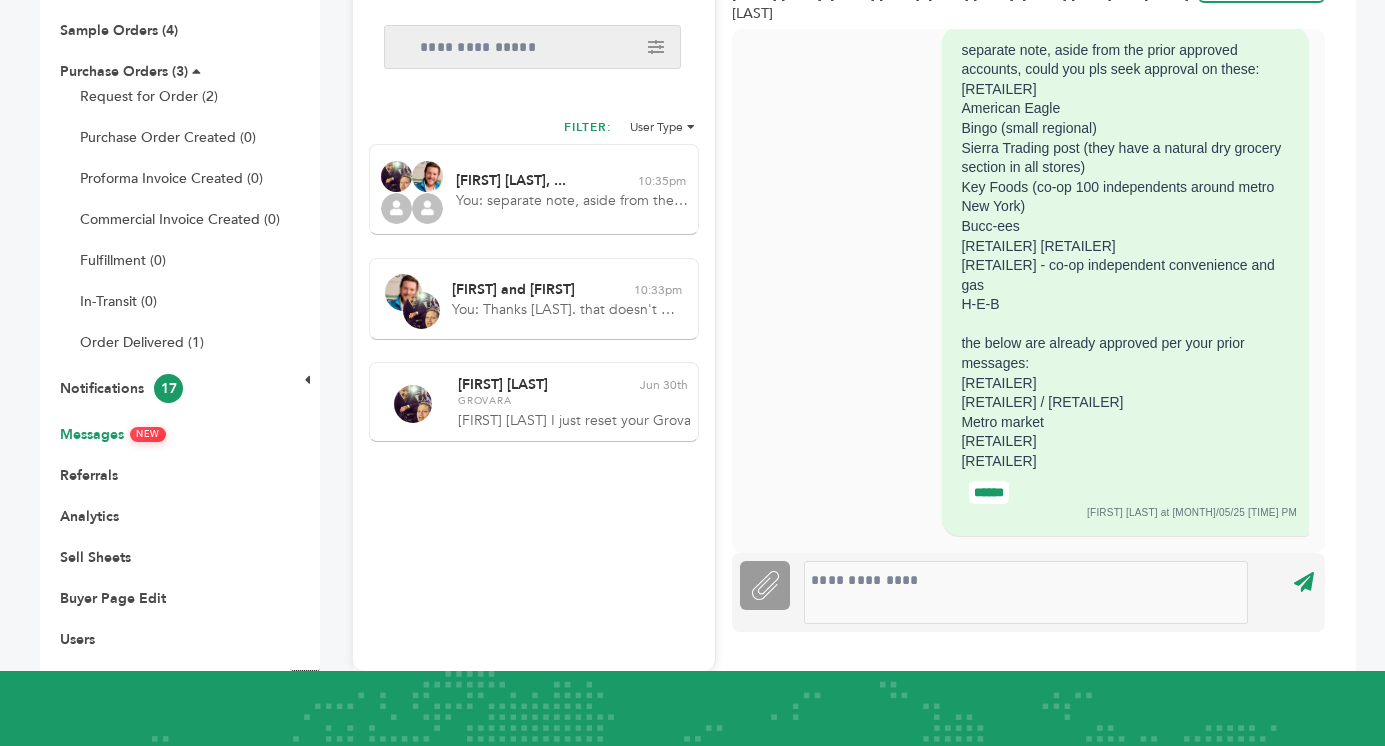 scroll, scrollTop: 2206, scrollLeft: 0, axis: vertical 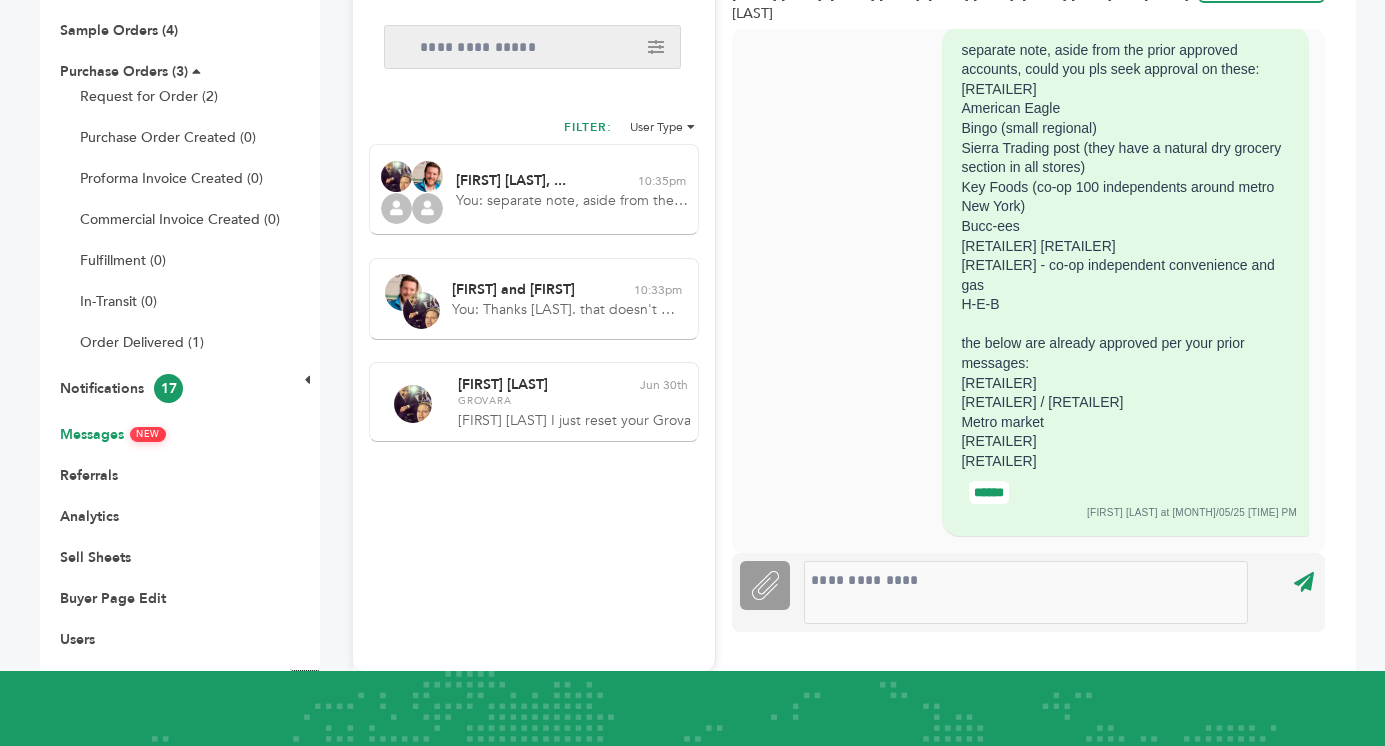 drag, startPoint x: 1006, startPoint y: 304, endPoint x: 955, endPoint y: 96, distance: 214.16115 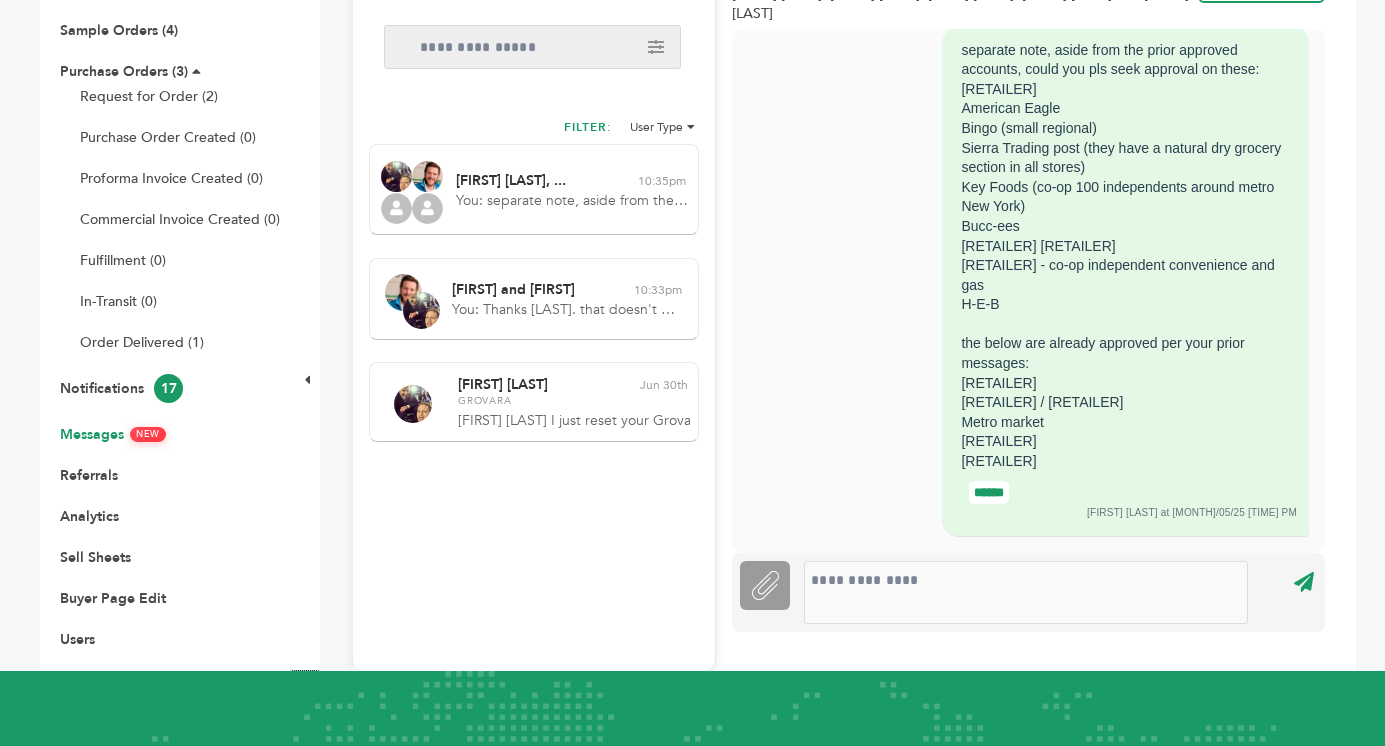 scroll, scrollTop: 2206, scrollLeft: 0, axis: vertical 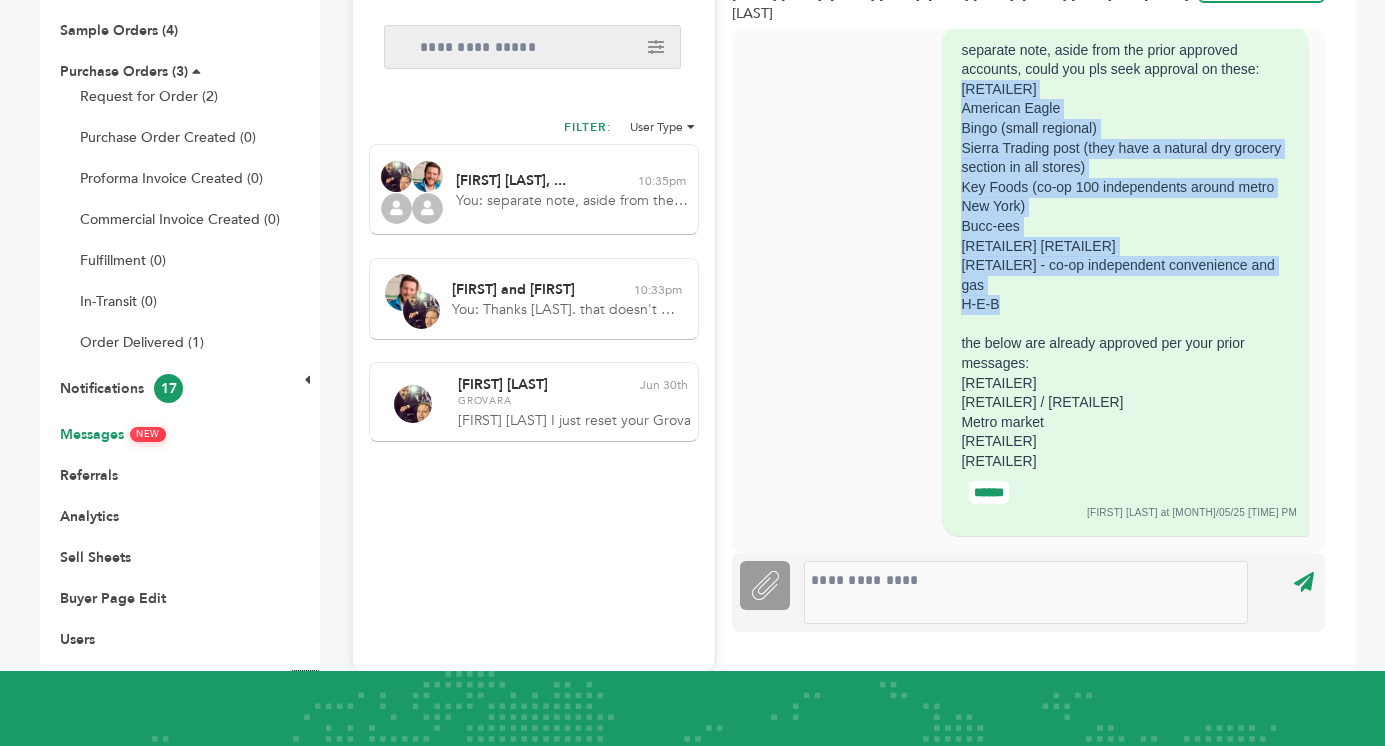 drag, startPoint x: 958, startPoint y: 92, endPoint x: 991, endPoint y: 308, distance: 218.50629 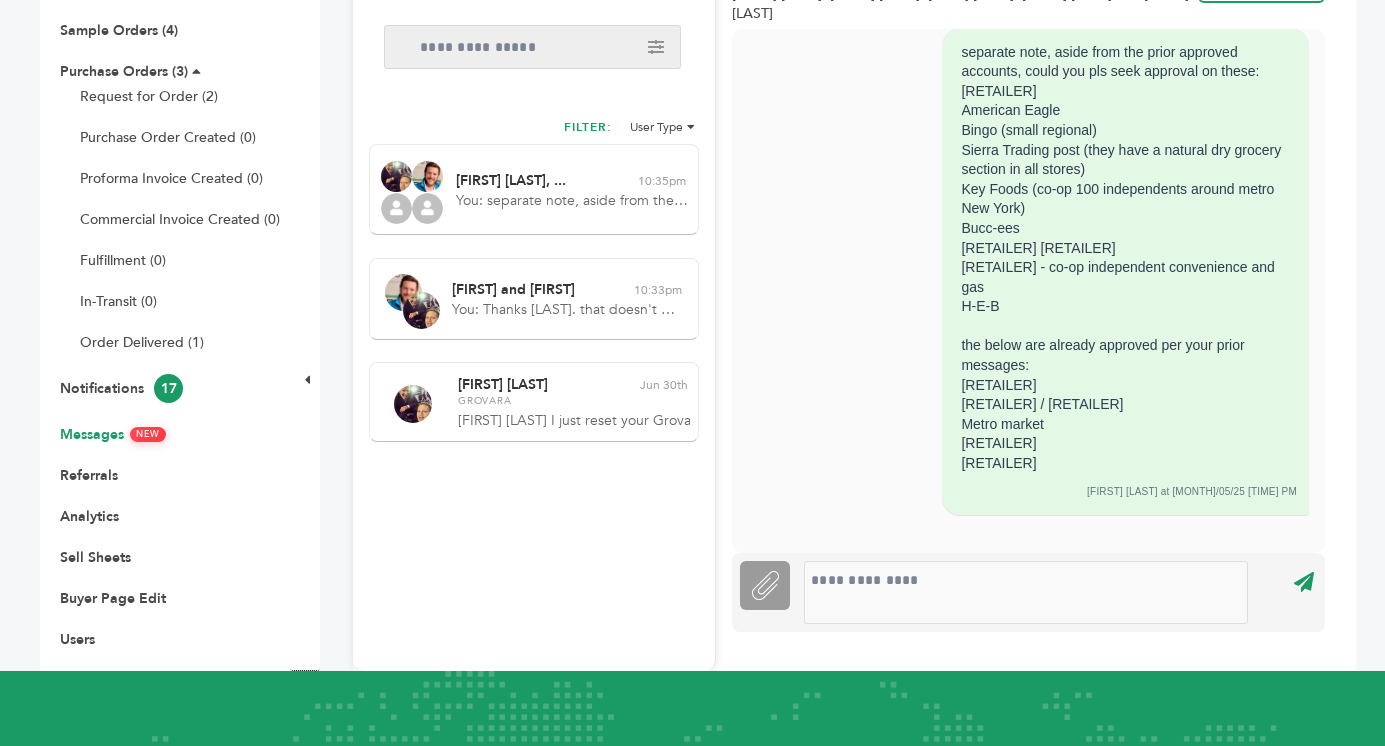scroll, scrollTop: 2183, scrollLeft: 0, axis: vertical 